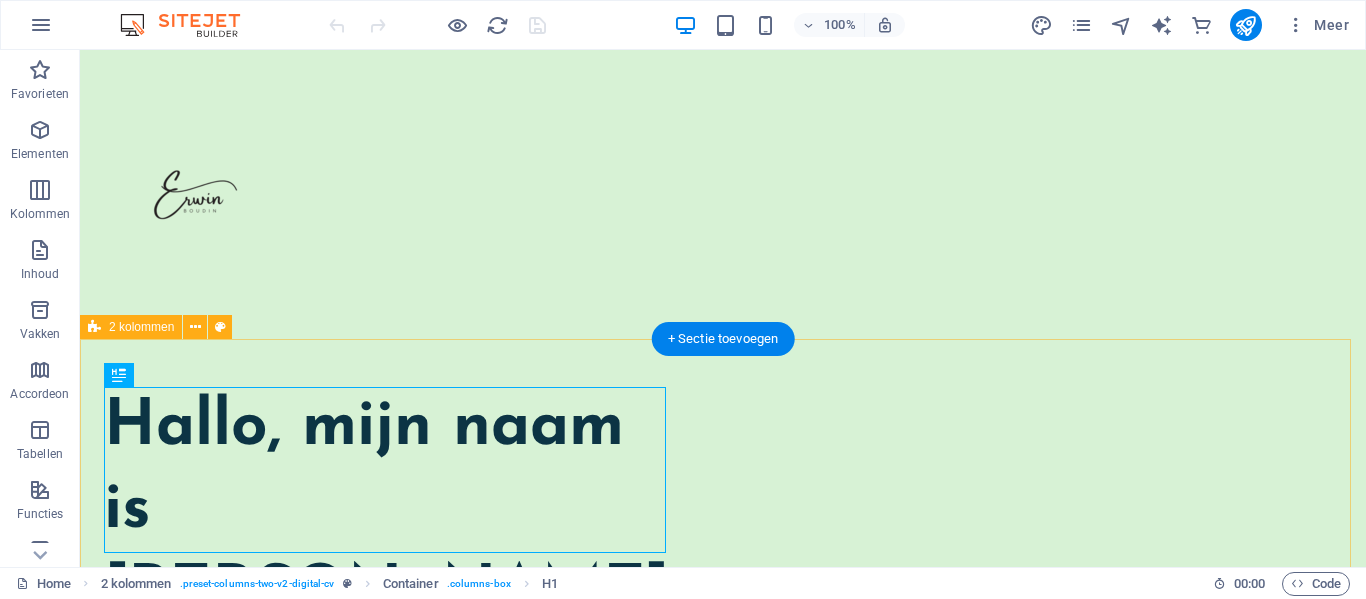 scroll, scrollTop: 0, scrollLeft: 0, axis: both 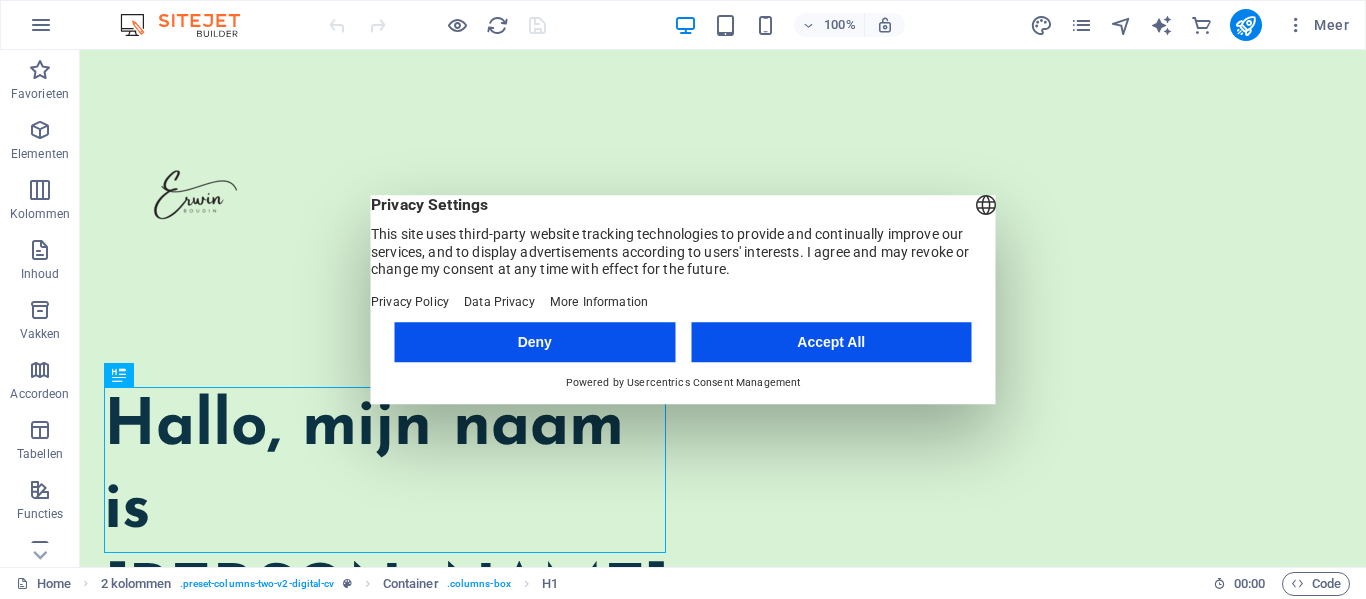 click on "Accept All" at bounding box center [831, 342] 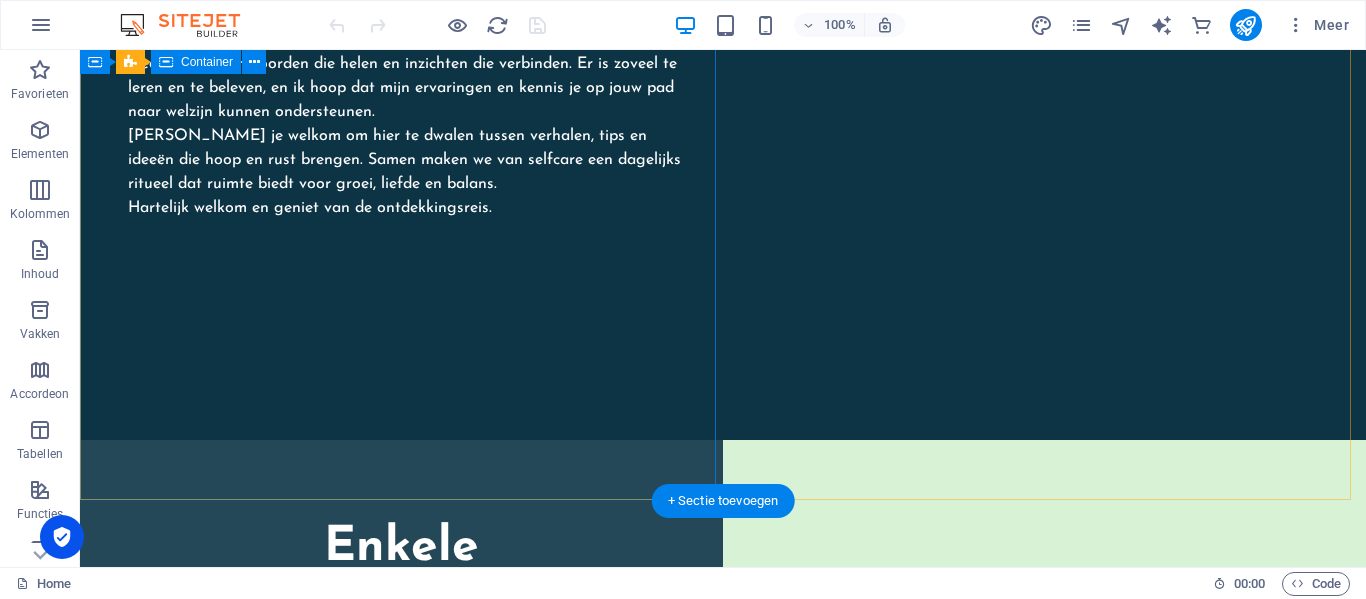 scroll, scrollTop: 3100, scrollLeft: 0, axis: vertical 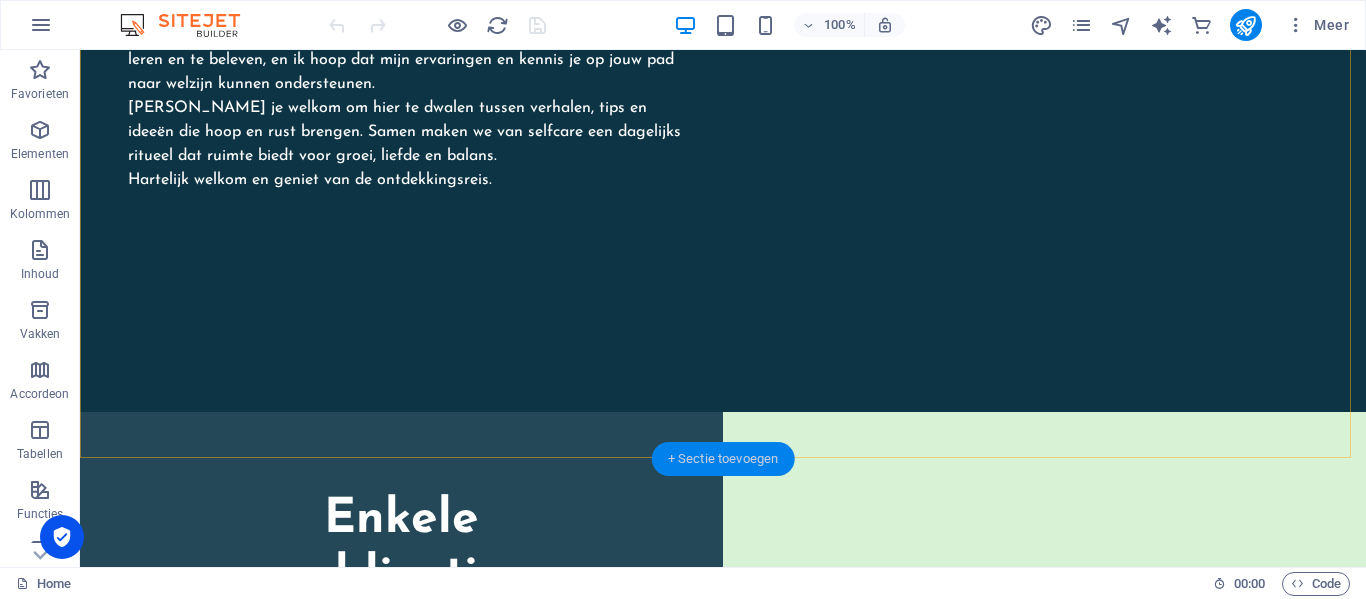 click on "+ Sectie toevoegen" at bounding box center [723, 459] 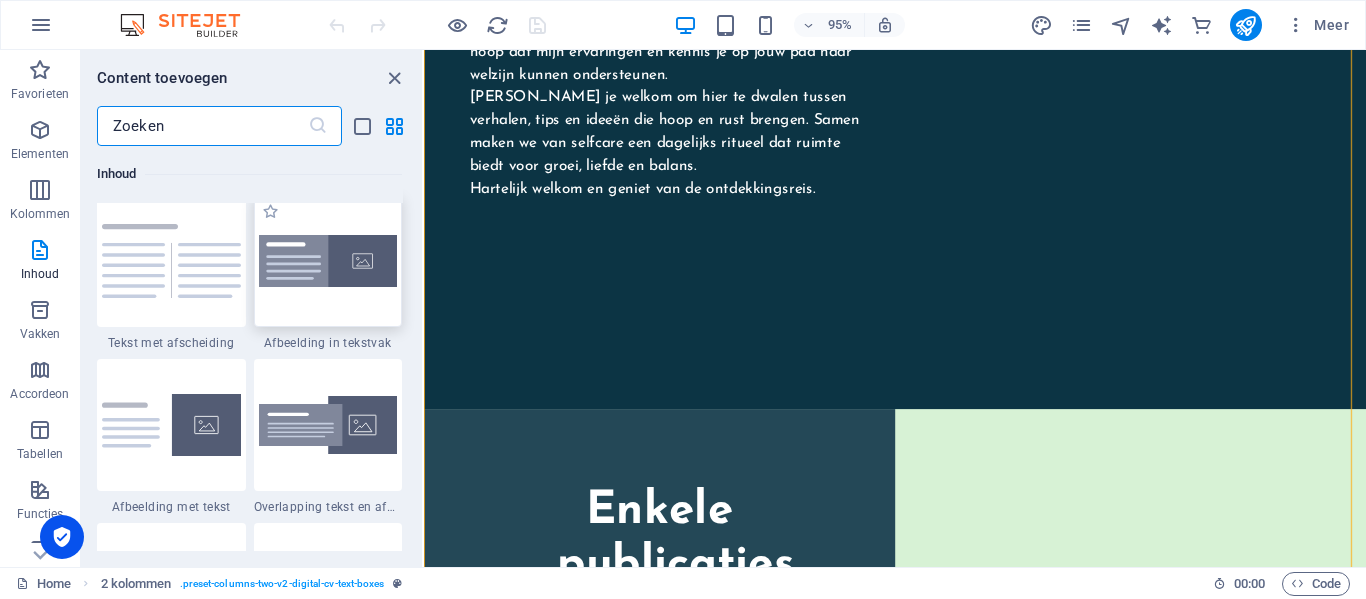scroll, scrollTop: 3699, scrollLeft: 0, axis: vertical 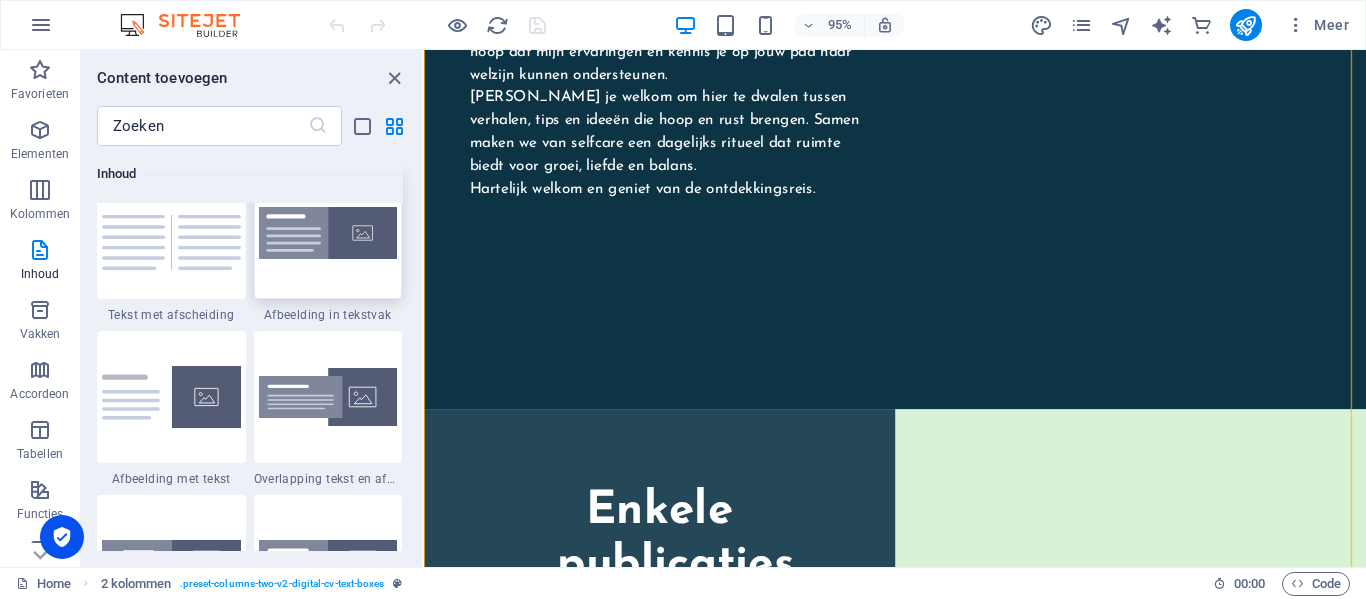 click at bounding box center [328, 233] 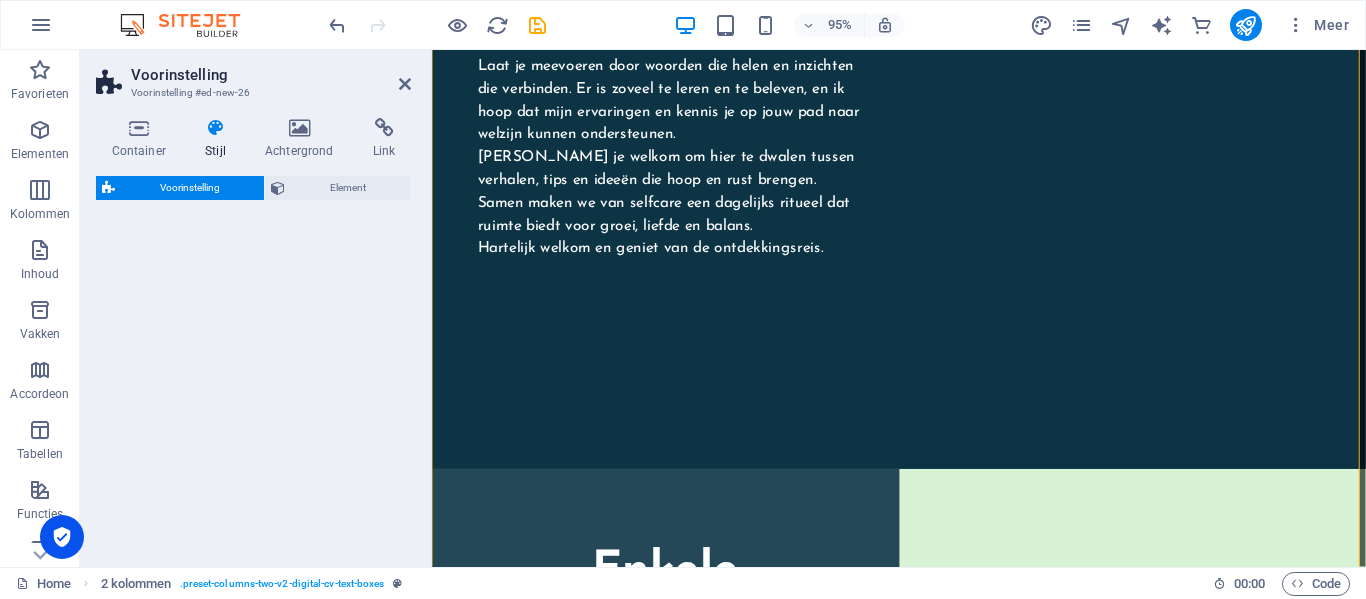 select on "rem" 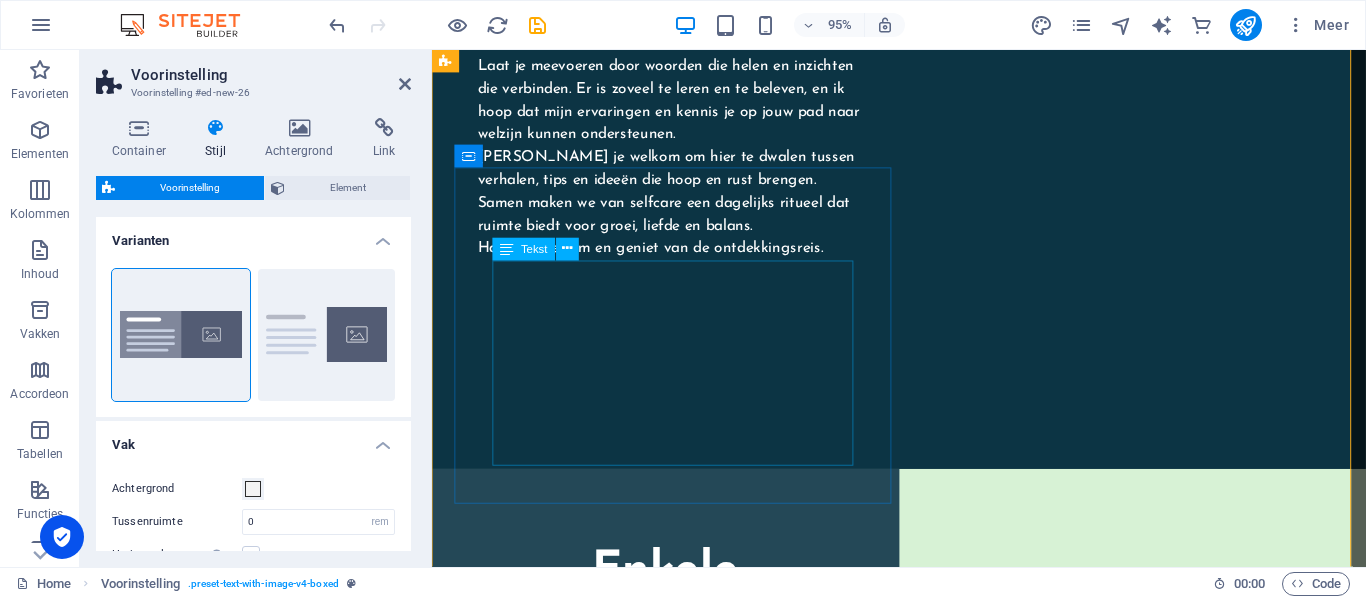 scroll, scrollTop: 3976, scrollLeft: 0, axis: vertical 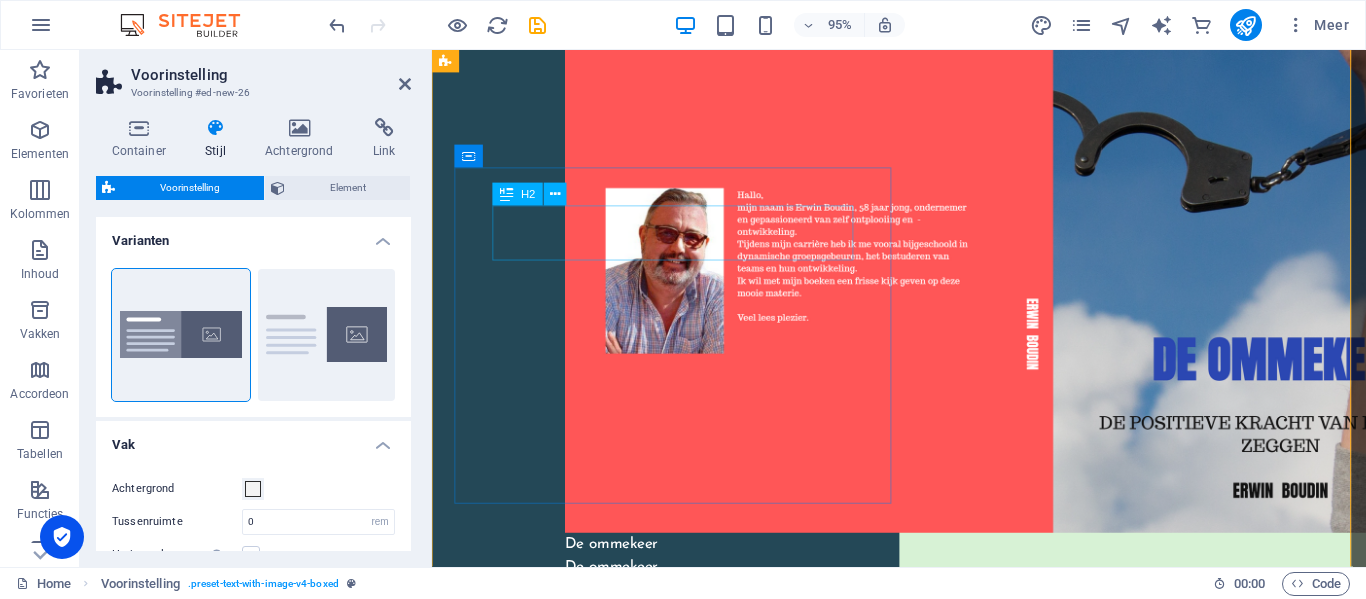 click on "New headline" at bounding box center (923, 3995) 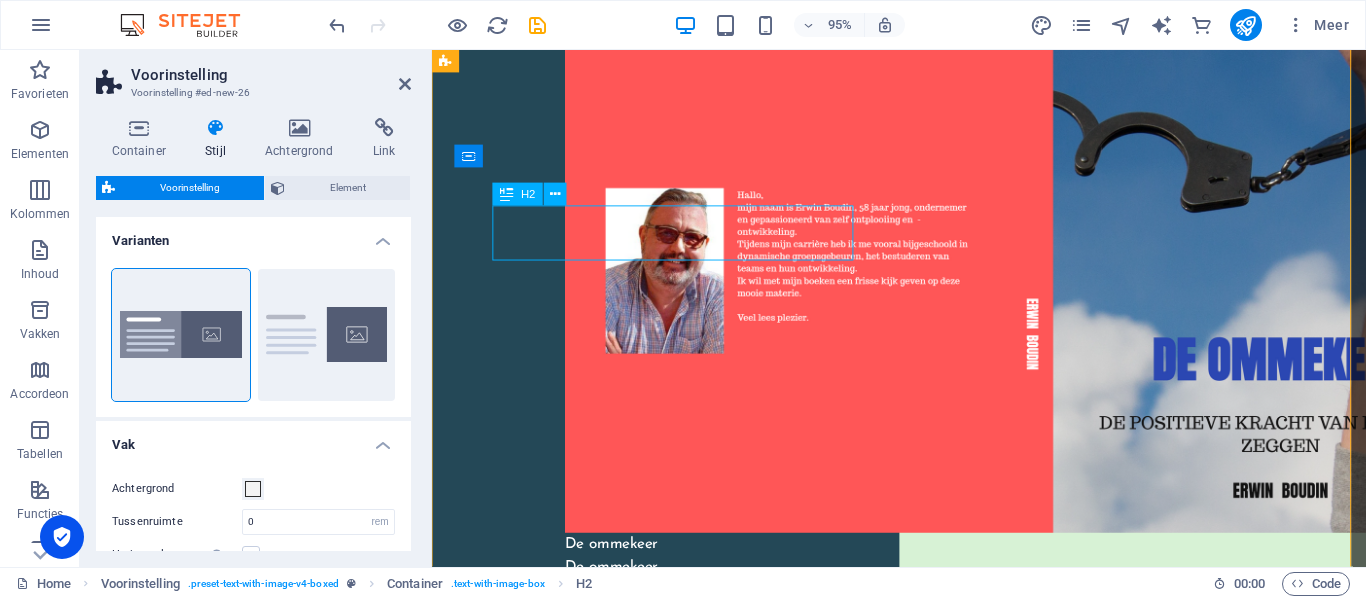 click on "New headline" at bounding box center [923, 3995] 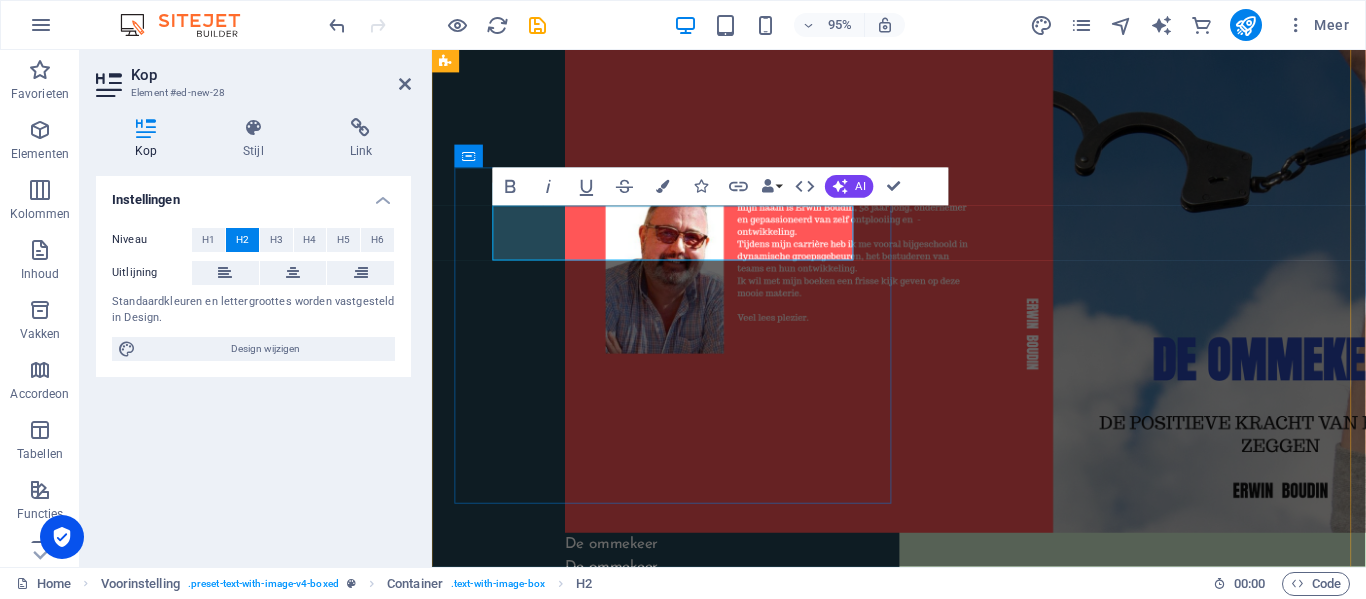 type 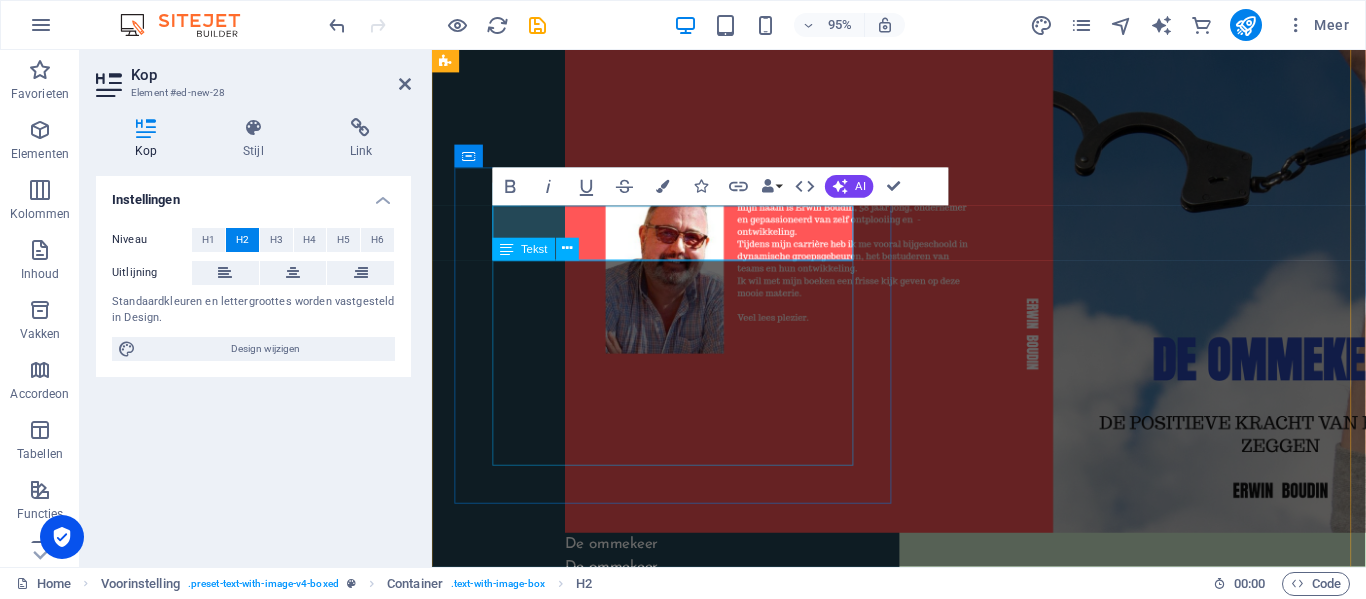 click on "Lorem ipsum dolor sit amet, consectetuer adipiscing elit. Aenean commodo ligula eget dolor. Lorem ipsum dolor sit amet, consectetuer adipiscing elit leget dolor. Lorem ipsum dolor sit amet, consectetuer adipiscing elit. Aenean commodo ligula eget dolor. Lorem ipsum dolor sit amet, consectetuer adipiscing elit dolor consectetuer adipiscing elit leget dolor. Lorem elit saget ipsum dolor sit amet, consectetuer." at bounding box center (923, 4071) 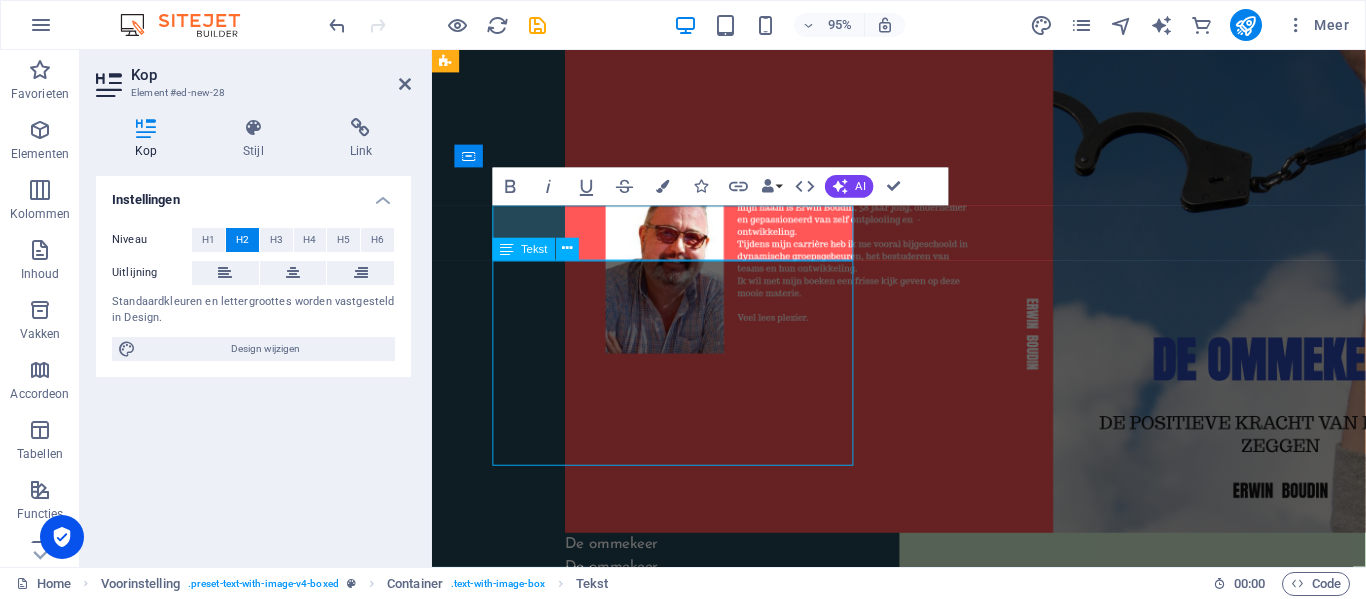 scroll, scrollTop: 3565, scrollLeft: 0, axis: vertical 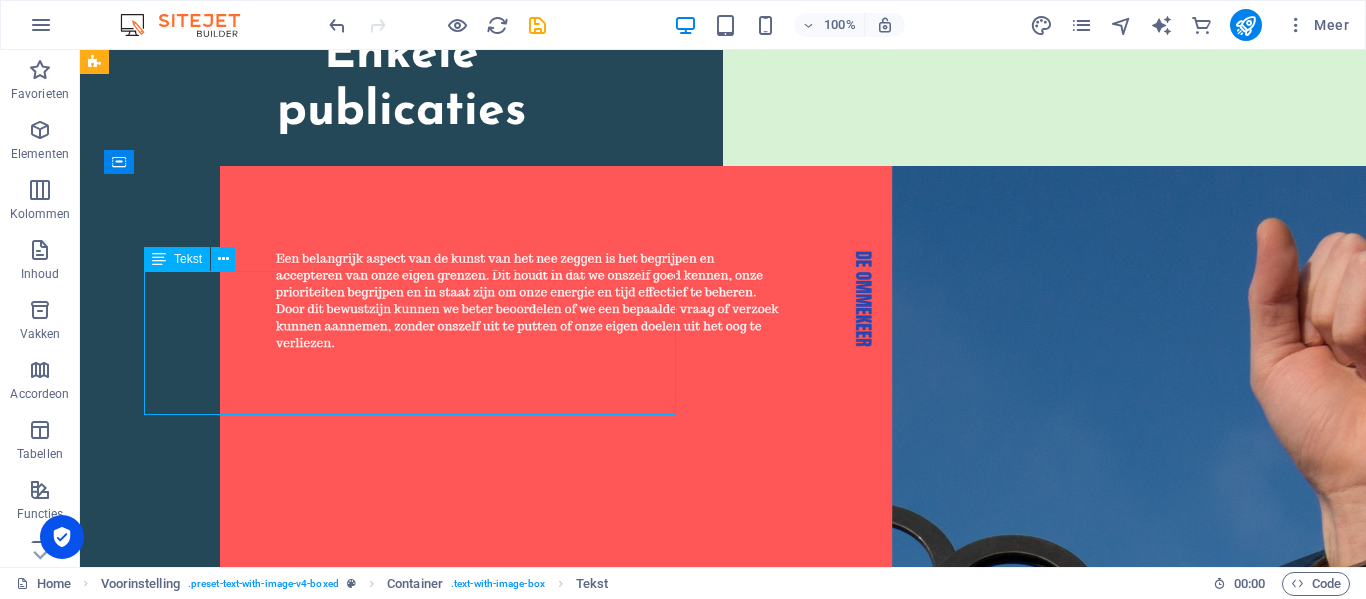 click on "Lorem ipsum dolor sit amet, consectetuer adipiscing elit. Aenean commodo ligula eget dolor. Lorem ipsum dolor sit amet, consectetuer adipiscing elit leget dolor. Lorem ipsum dolor sit amet, consectetuer adipiscing elit. Aenean commodo ligula eget dolor. Lorem ipsum dolor sit amet, consectetuer adipiscing elit dolor consectetuer adipiscing elit leget dolor. Lorem elit saget ipsum dolor sit amet, consectetuer." at bounding box center (720, 4675) 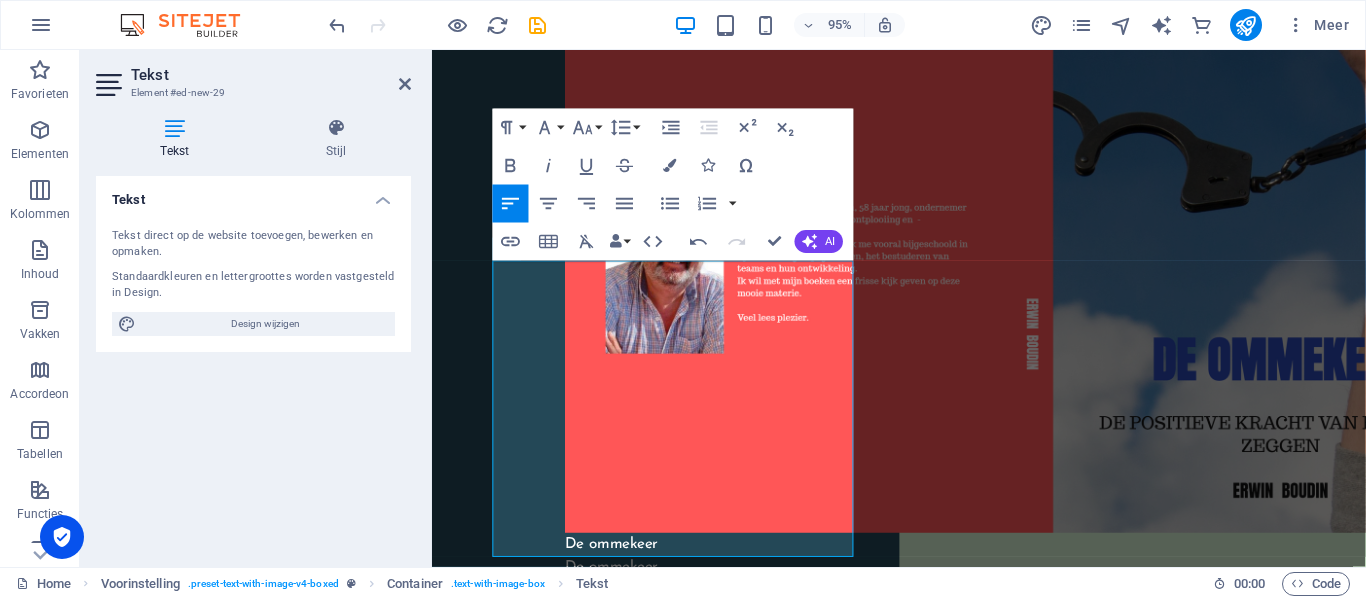 click at bounding box center [923, 4432] 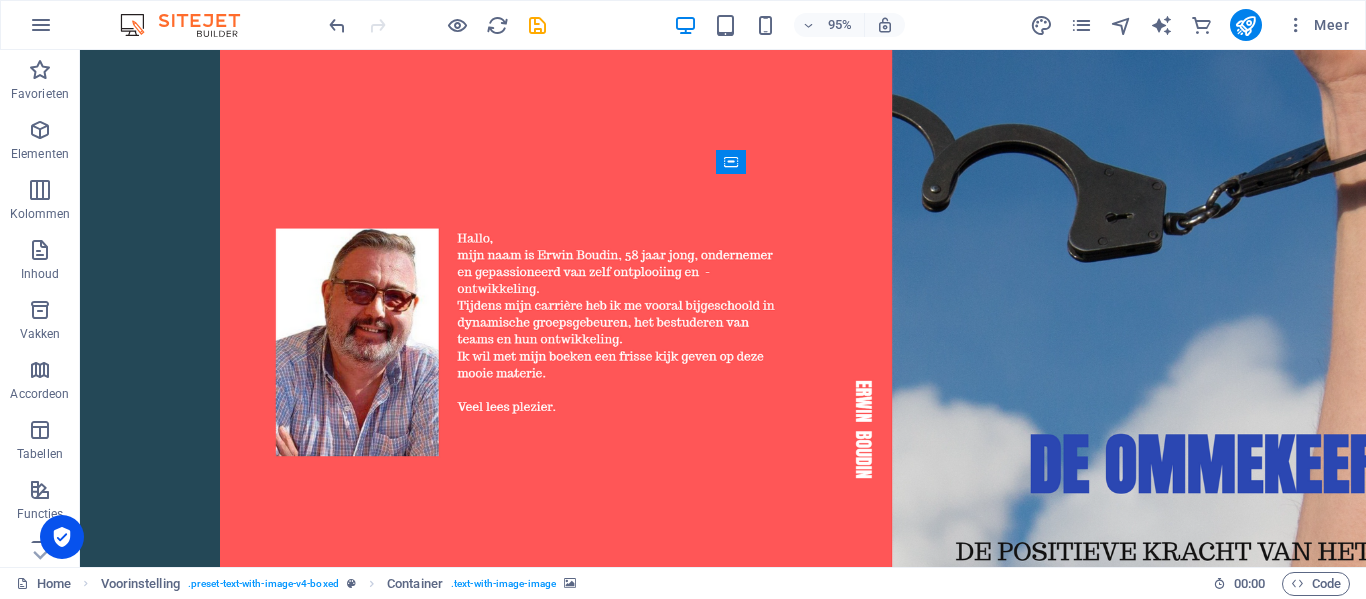 scroll, scrollTop: 3565, scrollLeft: 0, axis: vertical 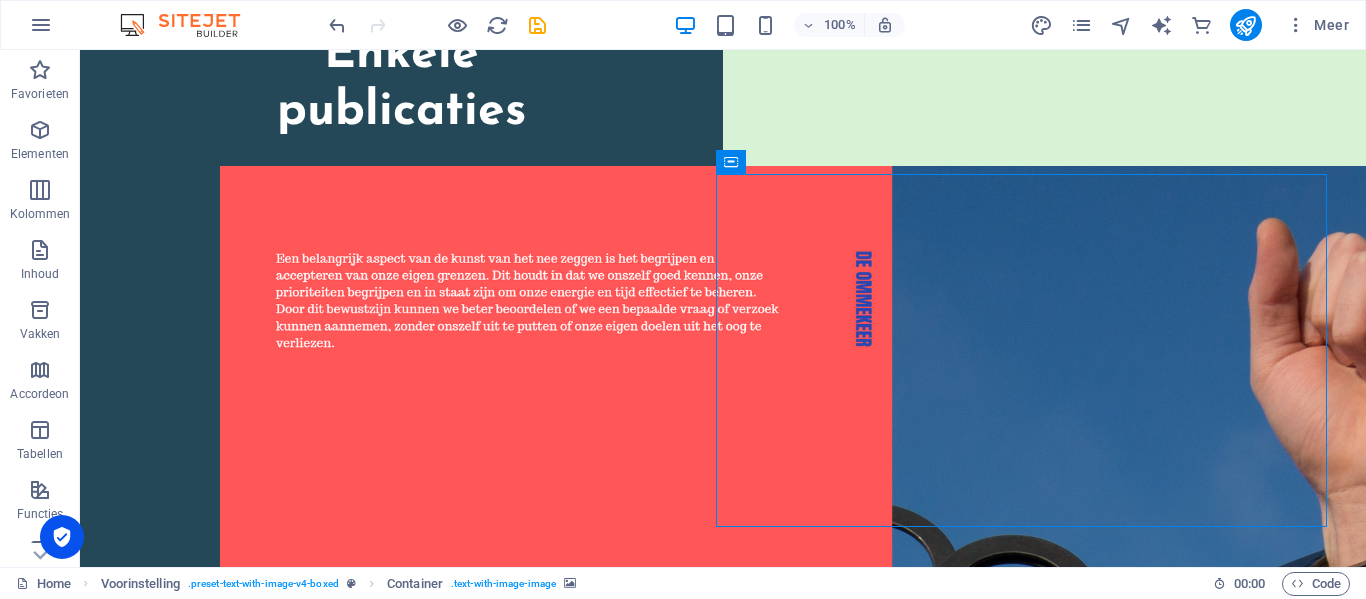 click at bounding box center (720, 4976) 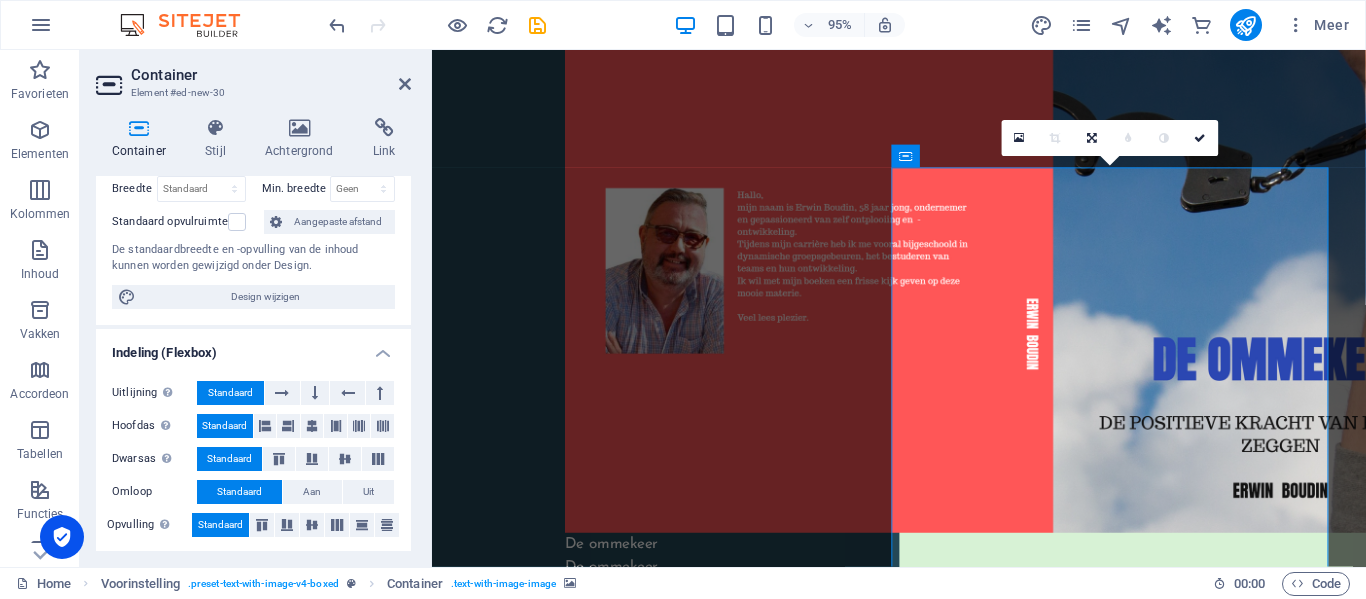 scroll, scrollTop: 200, scrollLeft: 0, axis: vertical 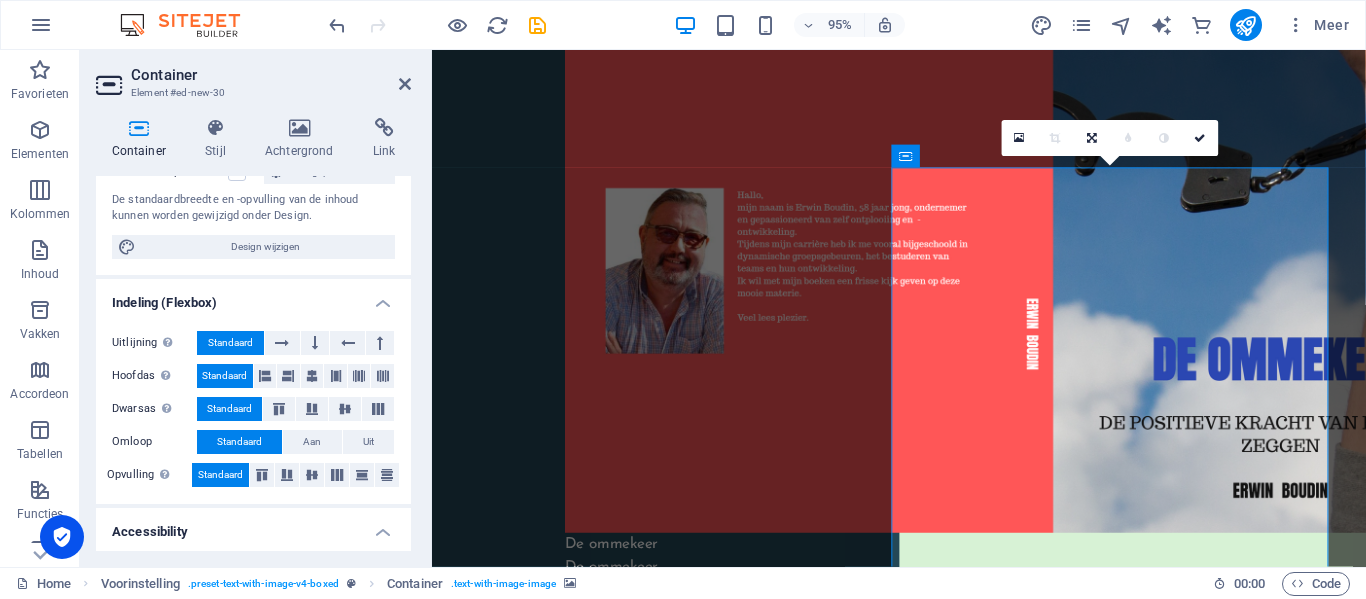 click at bounding box center (923, 4432) 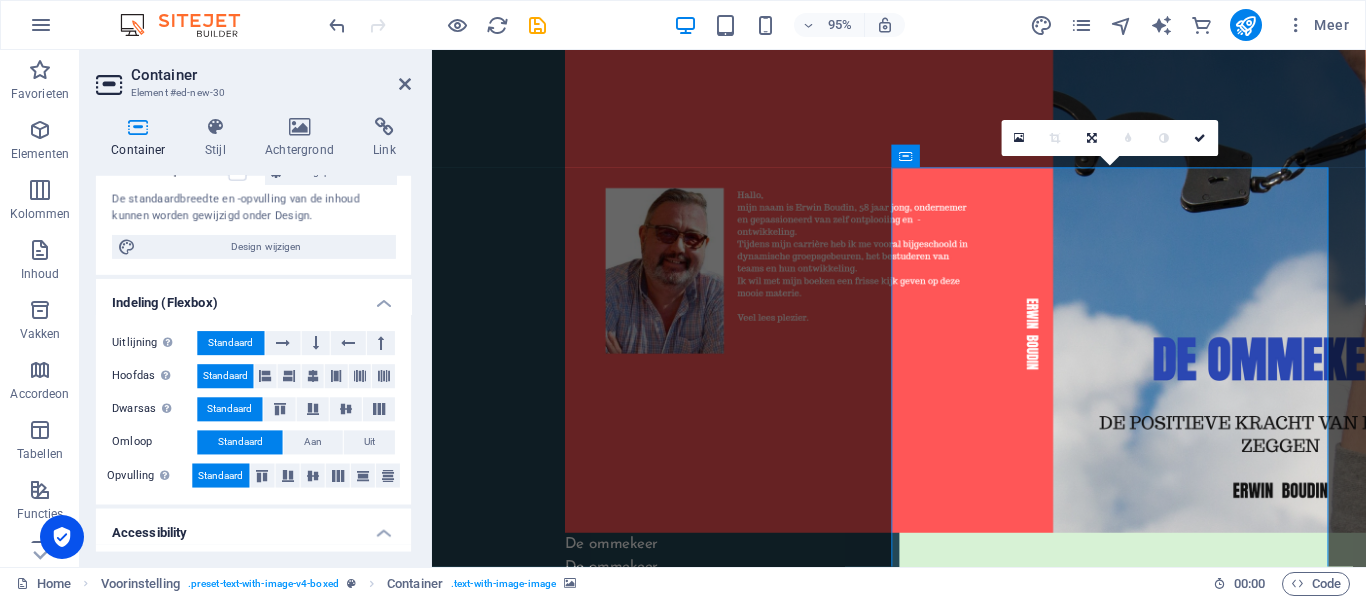 click at bounding box center [923, 4432] 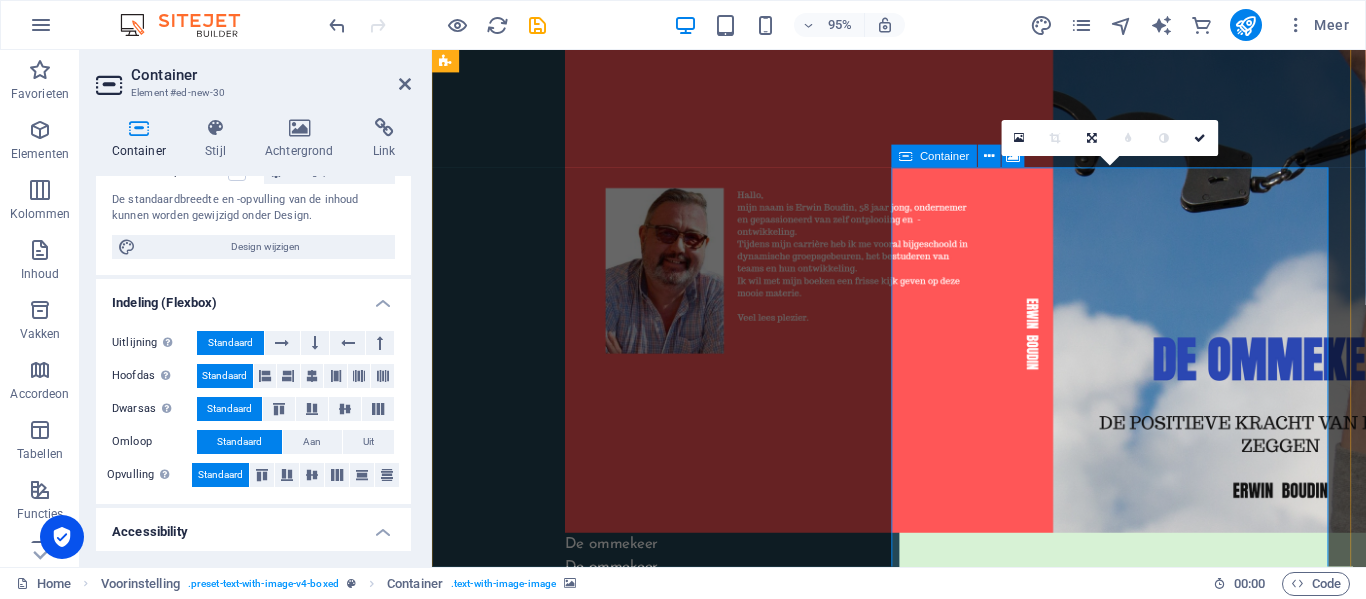 click on "Sleep content hierheen of  Elementen toevoegen  Klembord plakken" at bounding box center [923, 4728] 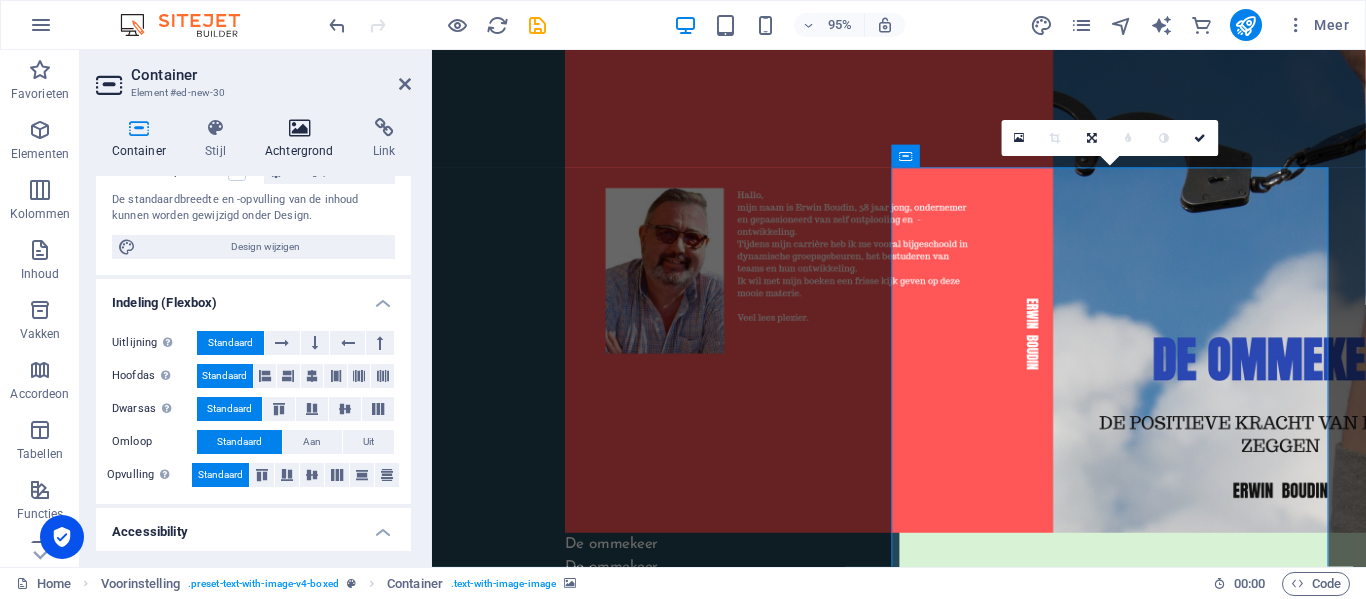 click at bounding box center (299, 128) 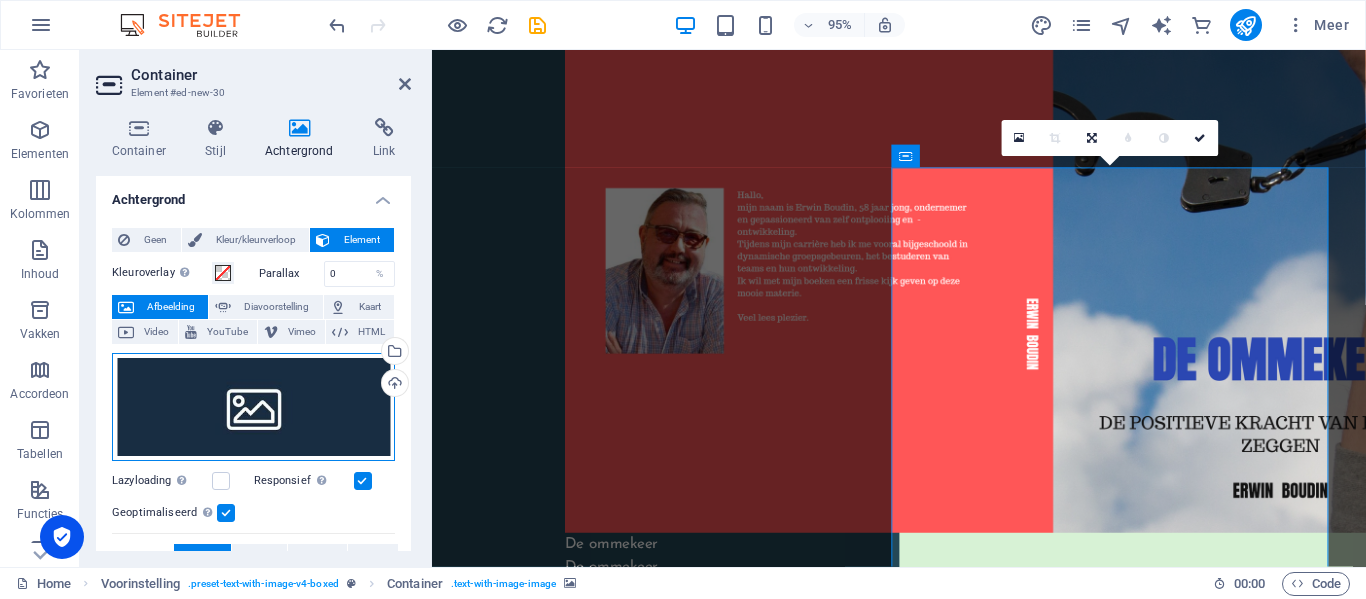 click on "Sleep bestanden hierheen, klik om bestanden te kiezen of  selecteer bestanden uit Bestanden of gebruik onze gratis stockfoto's en video's" at bounding box center [253, 407] 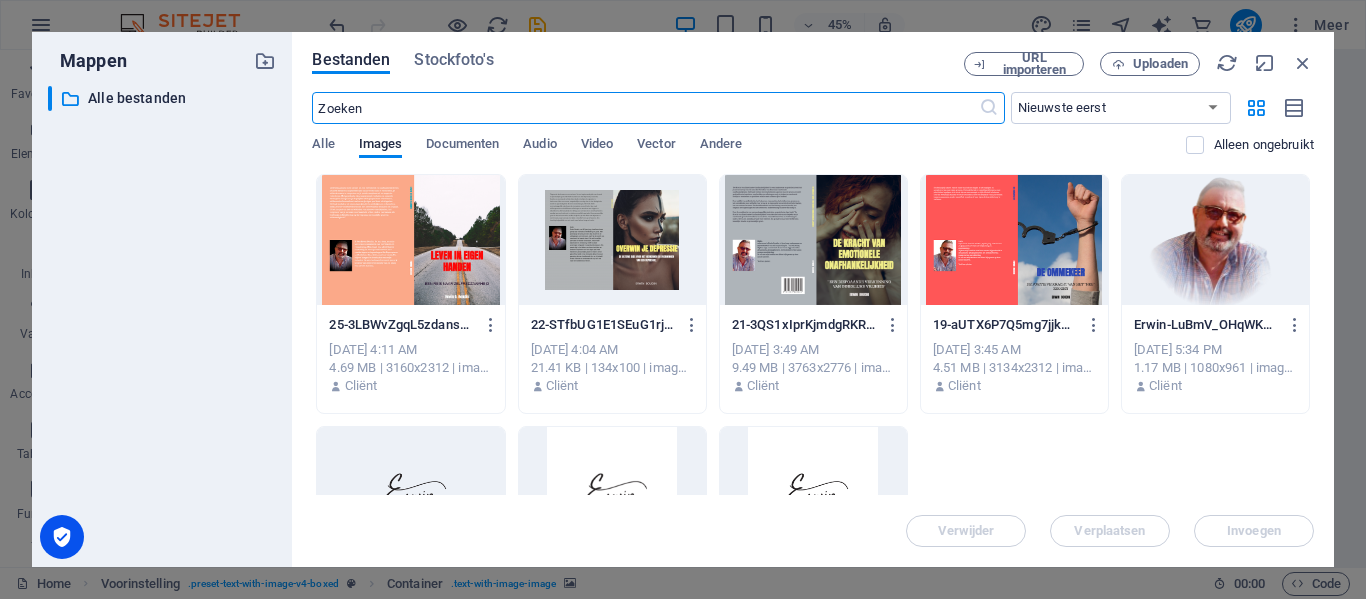 scroll, scrollTop: 3979, scrollLeft: 0, axis: vertical 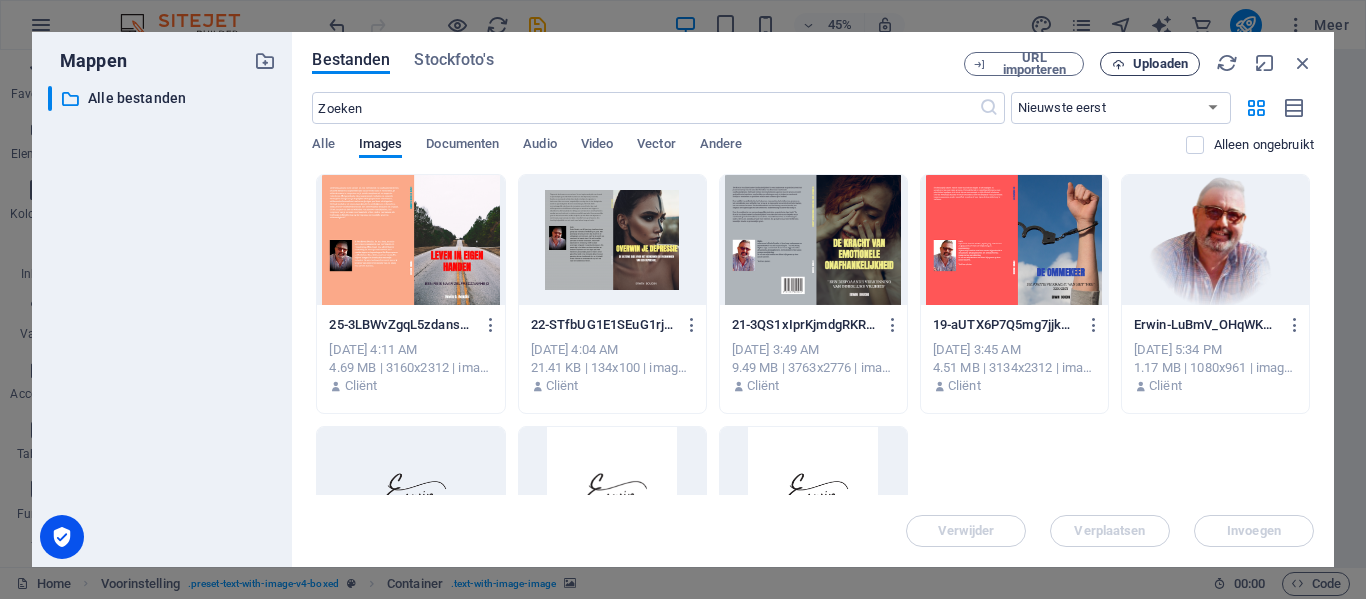click on "Uploaden" at bounding box center (1150, 64) 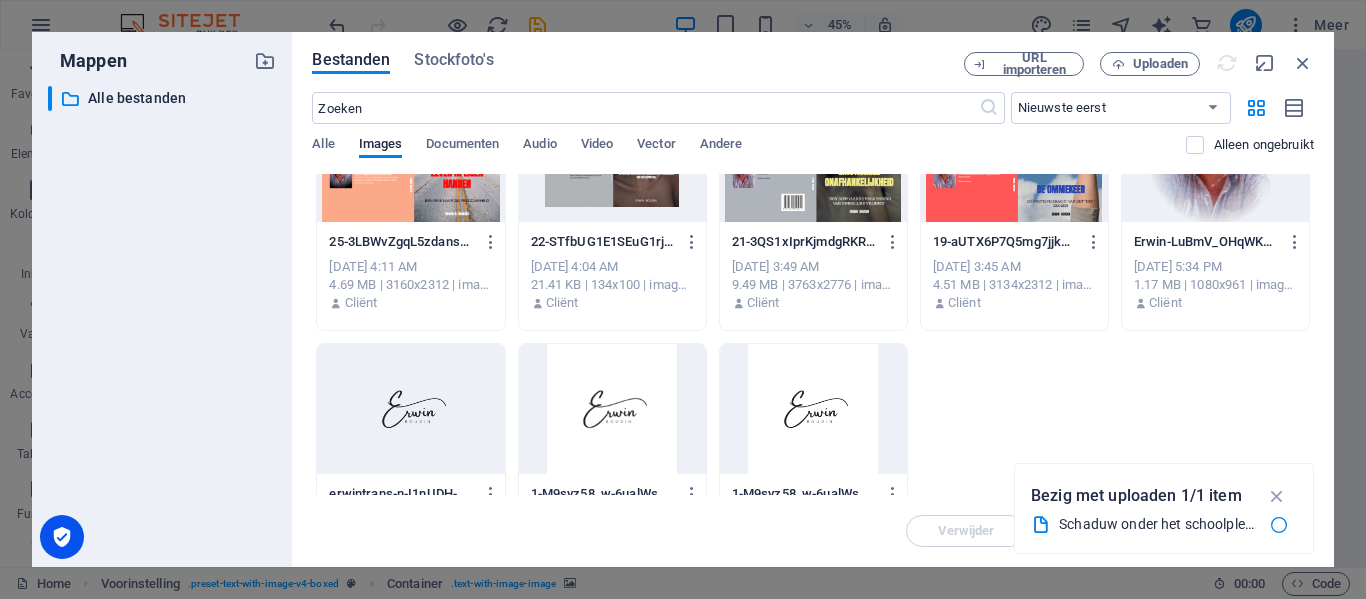 scroll, scrollTop: 0, scrollLeft: 0, axis: both 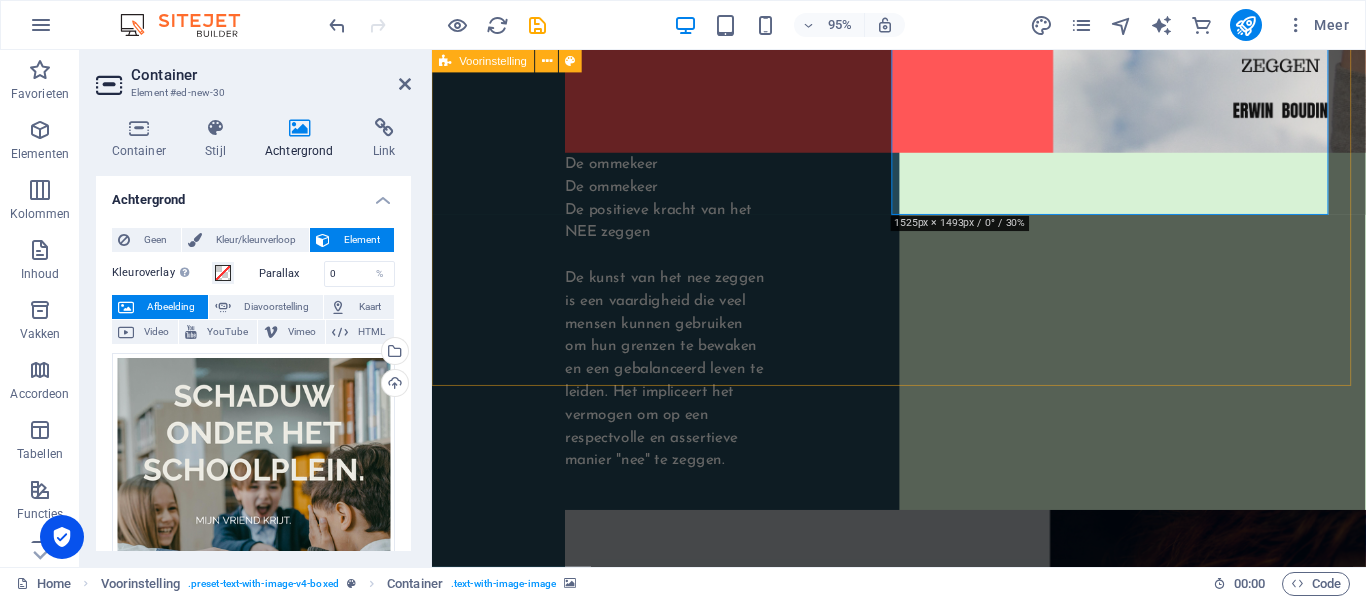 click on "Nieuw boek Max (11) is nieuw op school, en dat merkt hij. Klasgenoten ontwijken hem, en de pestkoppen – geleid door de populaire Finn – zorgen dat hij zich kleiner voelt dan ooit. Net wanneer Max op het punt staat zichzelf te verliezen in stilte, verschijnt Krijt: een geheimzinnig krijtfiguurtje dat hem meeneemt onder het schoolplein, naar een verborgen wereld vol vergeten verhalen, geheime deuren en magische regels. Terwijl Max leert hoe hij met verbeelding en zachtheid kan overleven, begint ook Finn barstjes te vertonen. Is pesten altijd een keuze? Of een roep om gezien te worden? Schaduw onder het Plein is een meeslepend, warm en fantasierijk verhaal over buitenstaanders, moed, en de kracht van onverwachte vriendschappen. Sleep content hierheen of  Elementen toevoegen  Klembord plakken" at bounding box center [923, 3963] 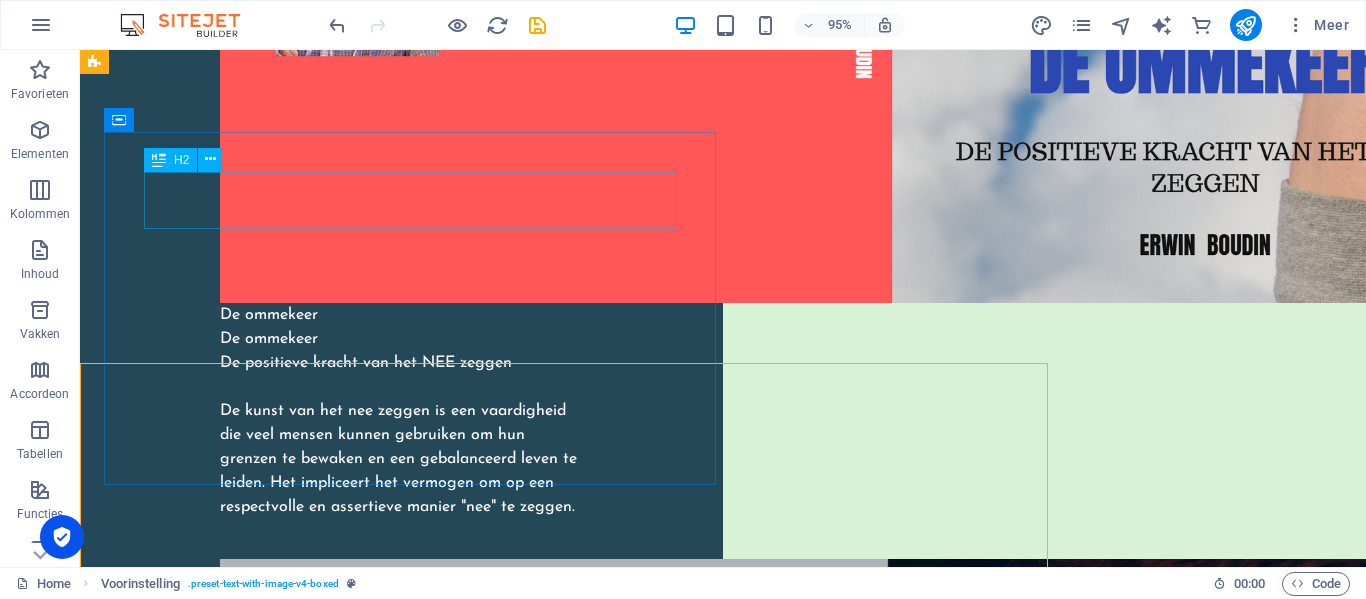scroll, scrollTop: 3607, scrollLeft: 0, axis: vertical 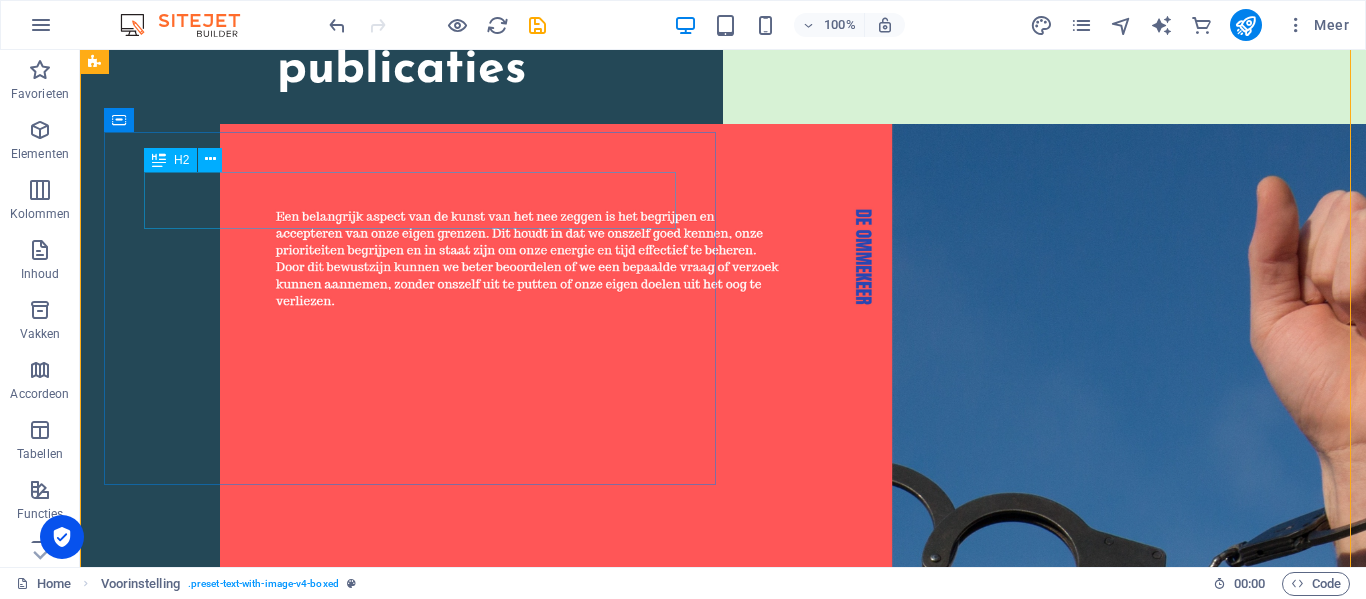 click on "Nieuw boek" at bounding box center (720, 4569) 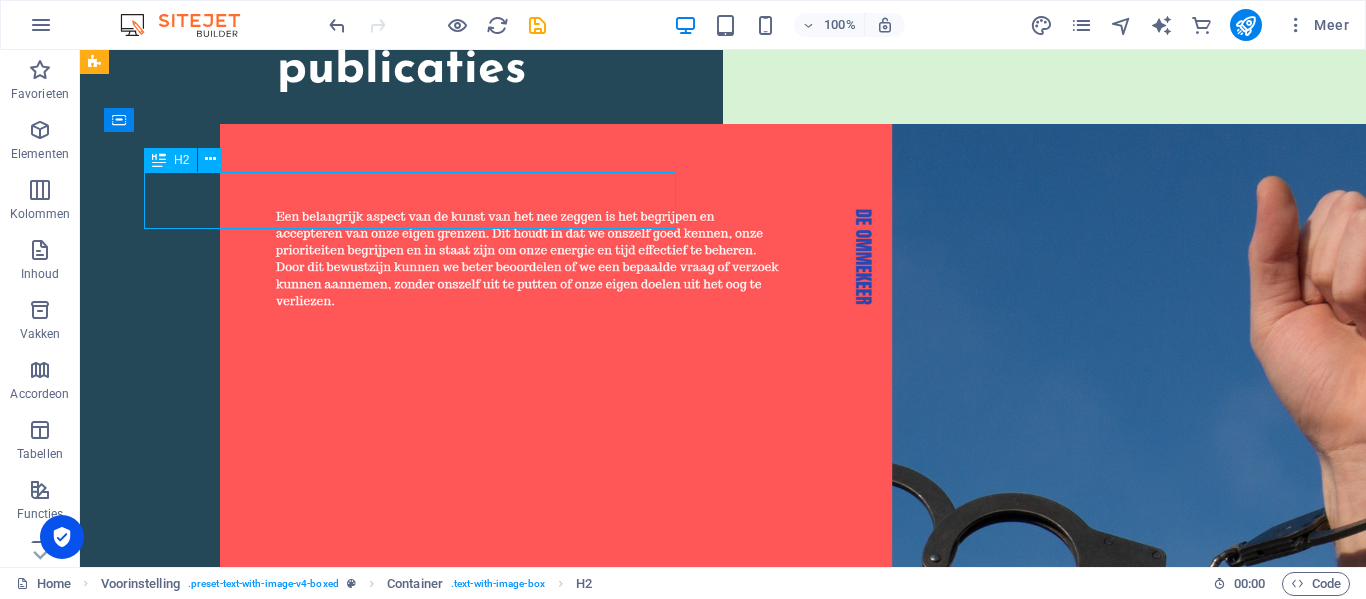 click on "Nieuw boek" at bounding box center (720, 4569) 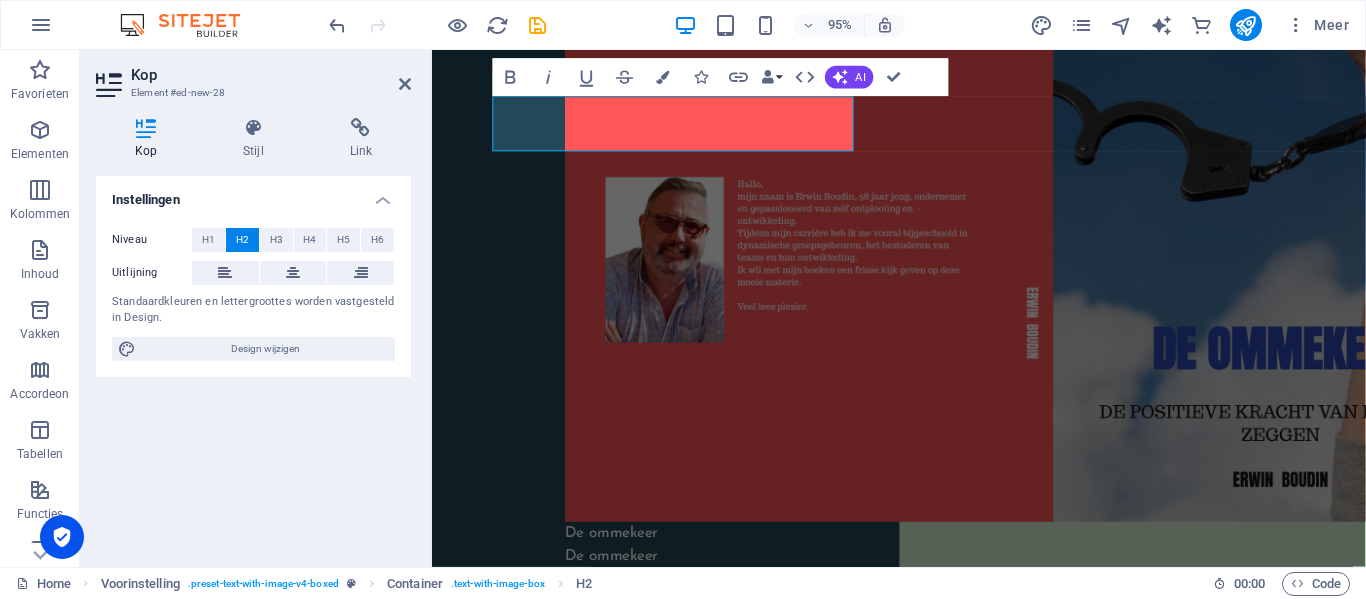 scroll, scrollTop: 3918, scrollLeft: 0, axis: vertical 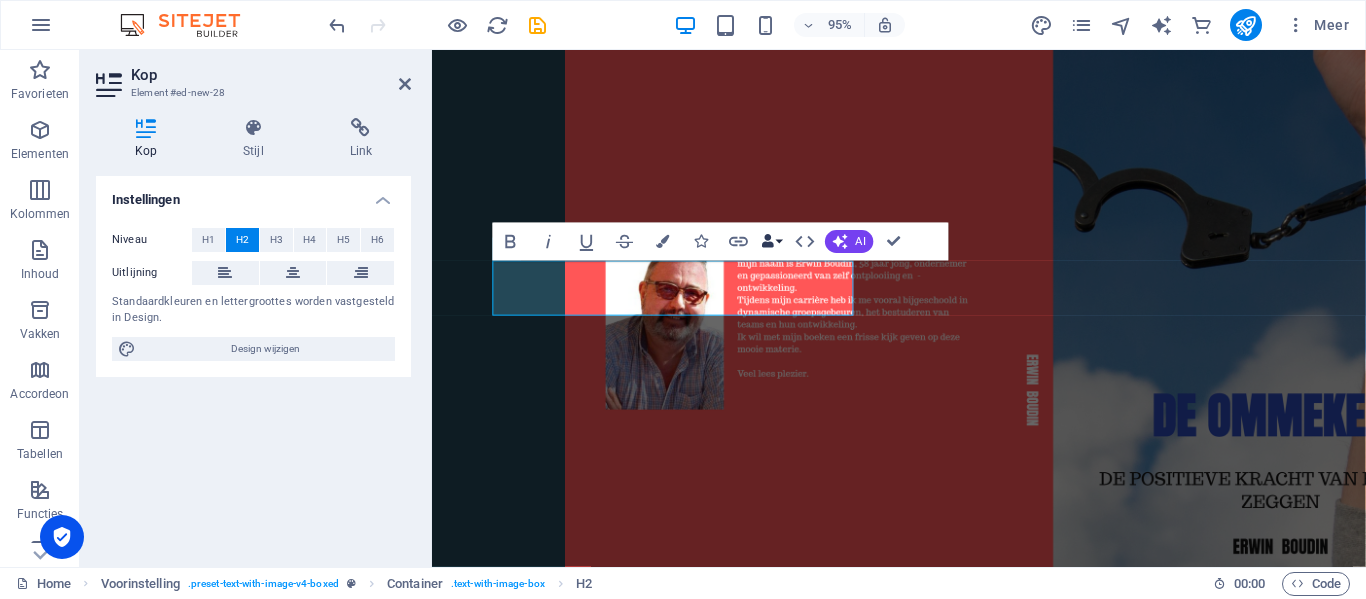 type 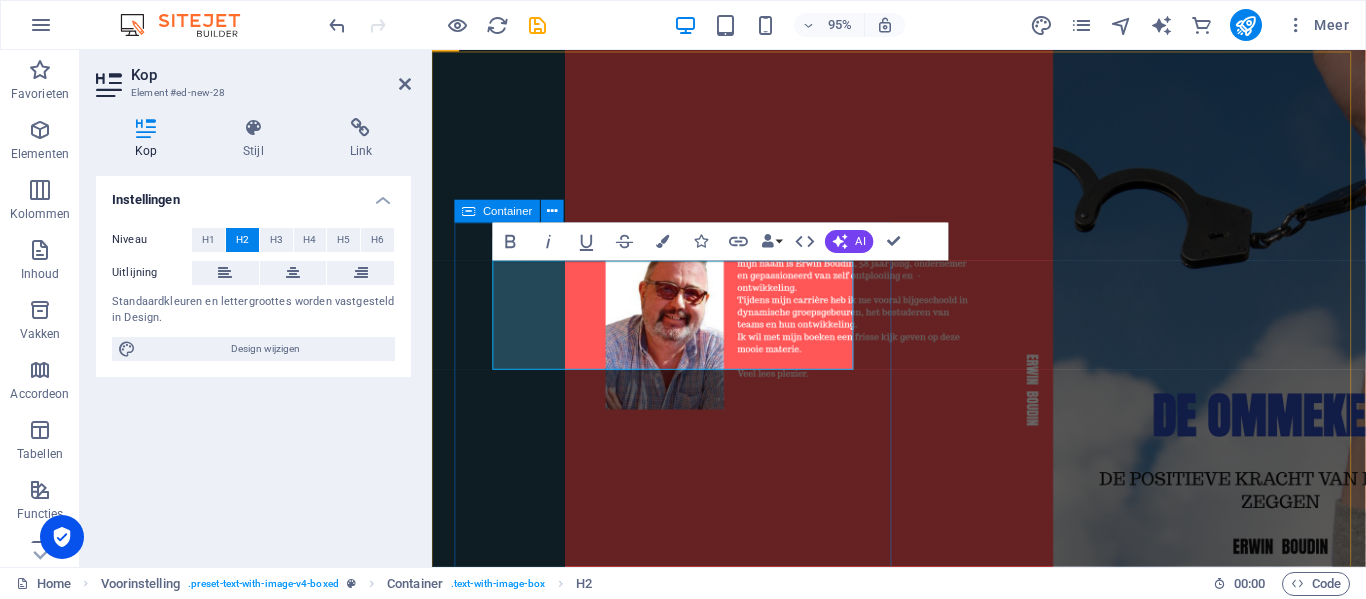click on "Schaduw onder het schoolplein Max (11) is nieuw op school, en dat merkt hij. Klasgenoten ontwijken hem, en de pestkoppen – geleid door de populaire Finn – zorgen dat hij zich kleiner voelt dan ooit. Net wanneer Max op het punt staat zichzelf te verliezen in stilte, verschijnt Krijt: een geheimzinnig krijtfiguurtje dat hem meeneemt onder het schoolplein, naar een verborgen wereld vol vergeten verhalen, geheime deuren en magische regels. Terwijl Max leert hoe hij met verbeelding en zachtheid kan overleven, begint ook Finn barstjes te vertonen. Is pesten altijd een keuze? Of een roep om gezien te worden? Schaduw onder het Plein is een meeslepend, warm en fantasierijk verhaal over buitenstaanders, moed, en de kracht van onverwachte vriendschappen." at bounding box center [923, 4125] 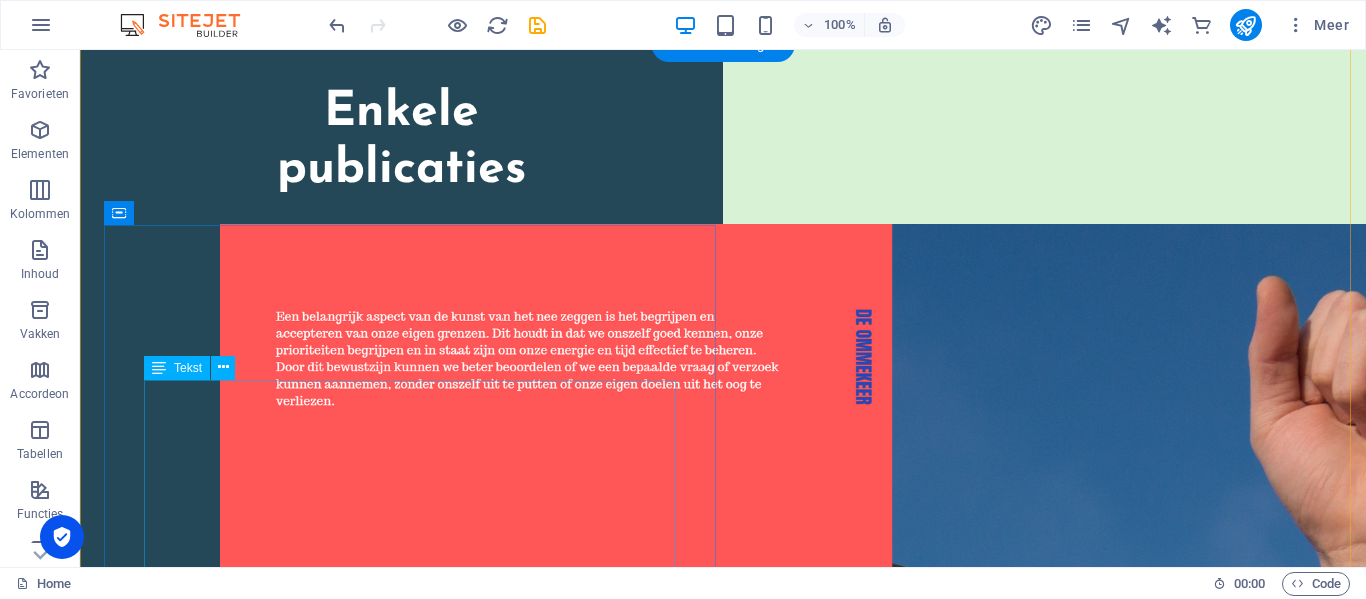 scroll, scrollTop: 3707, scrollLeft: 0, axis: vertical 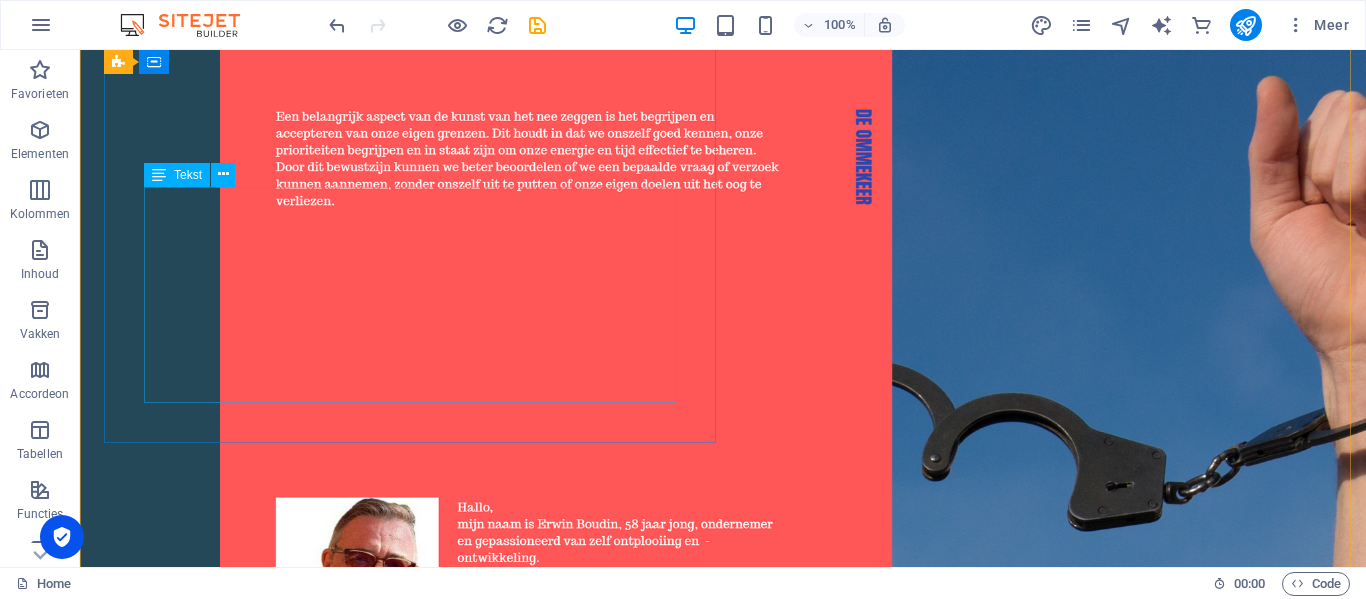 click on "Max (11) is nieuw op school, en dat merkt hij. Klasgenoten ontwijken hem, en de pestkoppen – geleid door de populaire Finn – zorgen dat hij zich kleiner voelt dan ooit. Net wanneer [PERSON_NAME] op het punt staat zichzelf te verliezen in stilte, verschijnt [PERSON_NAME]: een geheimzinnig krijtfiguurtje dat hem meeneemt onder het schoolplein, naar een verborgen wereld vol vergeten verhalen, geheime deuren en magische regels. Terwijl [PERSON_NAME] leert hoe hij met verbeelding en zachtheid kan overleven, begint ook Finn barstjes te vertonen. Is pesten altijd een keuze? Of een roep om gezien te worden? [PERSON_NAME] onder het [PERSON_NAME] is een meeslepend, warm en fantasierijk verhaal over buitenstaanders, moed, en de kracht van onverwachte vriendschappen." at bounding box center [720, 4557] 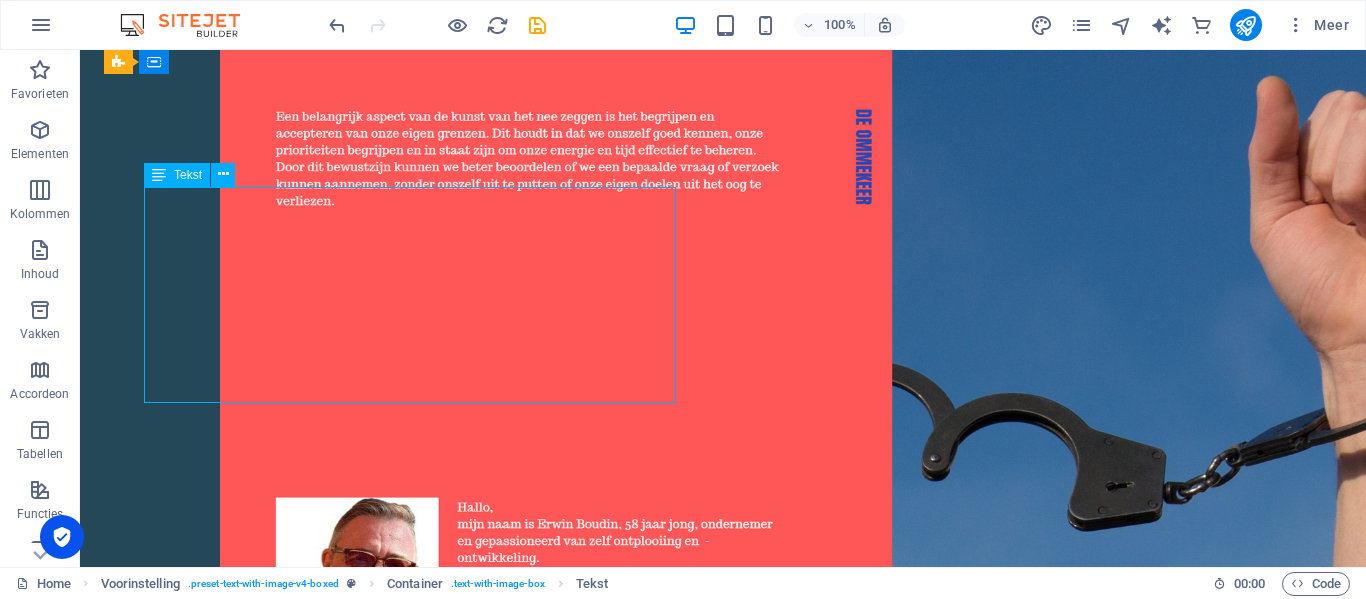 click on "Max (11) is nieuw op school, en dat merkt hij. Klasgenoten ontwijken hem, en de pestkoppen – geleid door de populaire Finn – zorgen dat hij zich kleiner voelt dan ooit. Net wanneer [PERSON_NAME] op het punt staat zichzelf te verliezen in stilte, verschijnt [PERSON_NAME]: een geheimzinnig krijtfiguurtje dat hem meeneemt onder het schoolplein, naar een verborgen wereld vol vergeten verhalen, geheime deuren en magische regels. Terwijl [PERSON_NAME] leert hoe hij met verbeelding en zachtheid kan overleven, begint ook Finn barstjes te vertonen. Is pesten altijd een keuze? Of een roep om gezien te worden? [PERSON_NAME] onder het [PERSON_NAME] is een meeslepend, warm en fantasierijk verhaal over buitenstaanders, moed, en de kracht van onverwachte vriendschappen." at bounding box center (720, 4557) 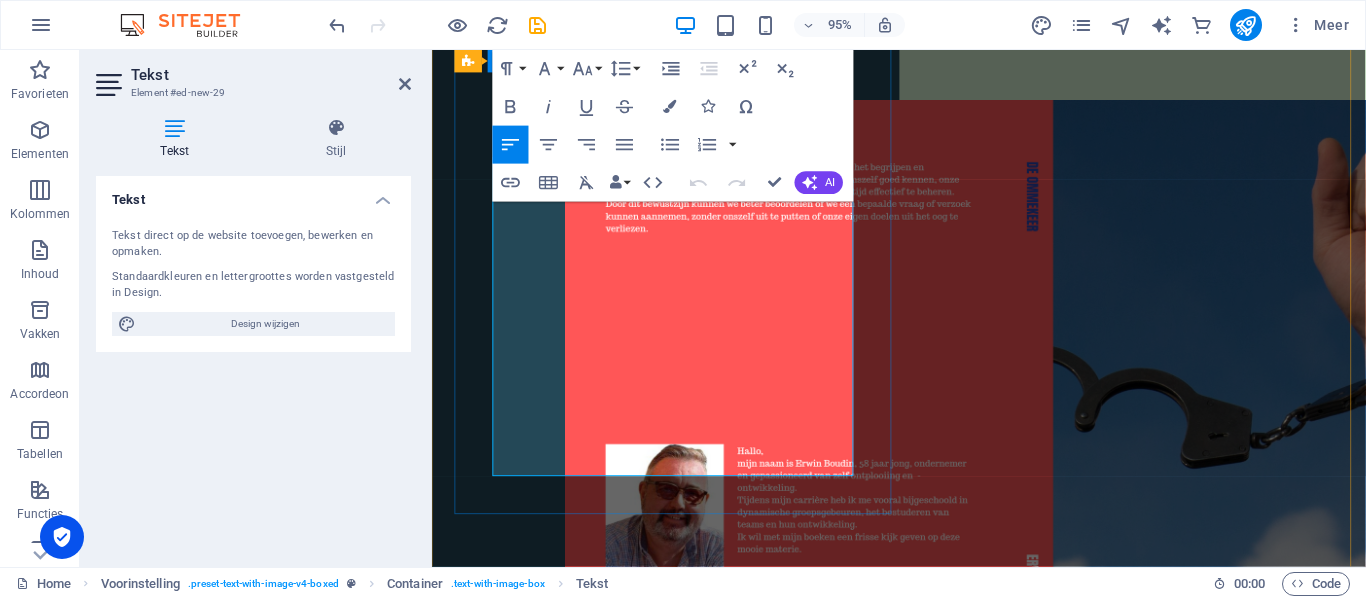 scroll, scrollTop: 4118, scrollLeft: 0, axis: vertical 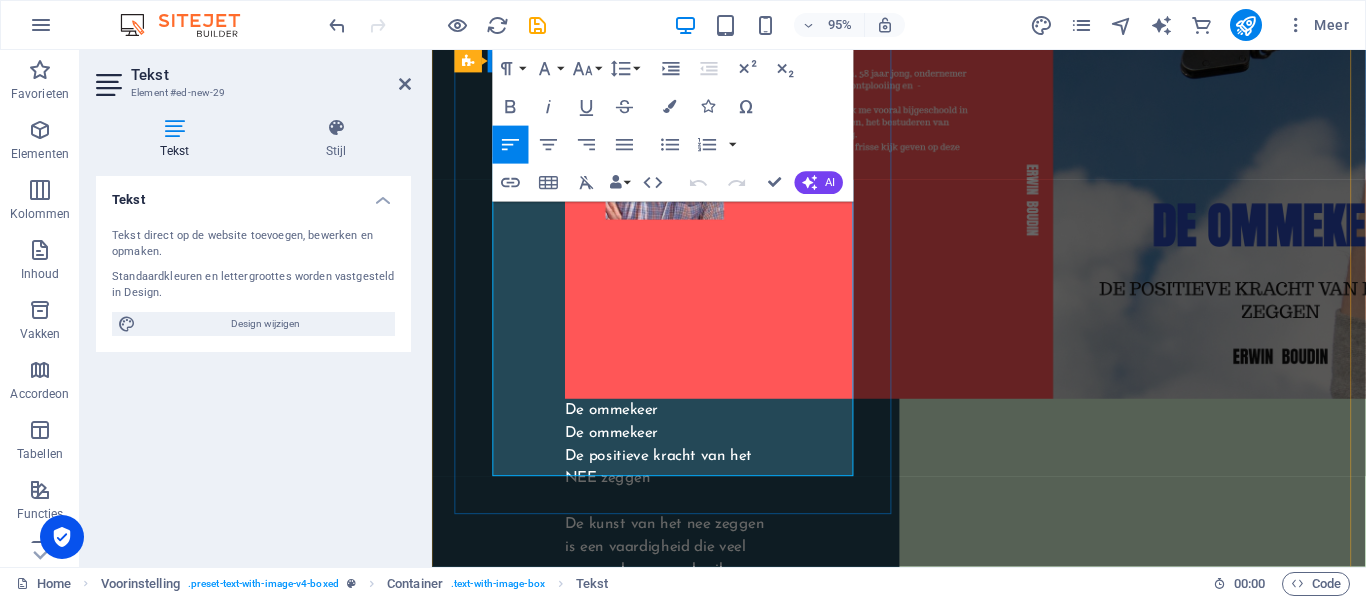click on "Max (11) is nieuw op school, en dat merkt hij. Klasgenoten ontwijken hem, en de pestkoppen – geleid door de populaire Finn – zorgen dat hij zich kleiner voelt dan ooit. Net wanneer [PERSON_NAME] op het punt staat zichzelf te verliezen in stilte, verschijnt [PERSON_NAME]: een geheimzinnig krijtfiguurtje dat hem meeneemt onder het schoolplein, naar een verborgen wereld vol vergeten verhalen, geheime deuren en magische regels. Terwijl [PERSON_NAME] leert hoe hij met verbeelding en zachtheid kan overleven, begint ook Finn barstjes te vertonen. Is pesten altijd een keuze? Of een roep om gezien te worden? [PERSON_NAME] onder het [PERSON_NAME] is een meeslepend, warm en fantasierijk verhaal over buitenstaanders, moed, en de kracht van onverwachte vriendschappen." at bounding box center (923, 3953) 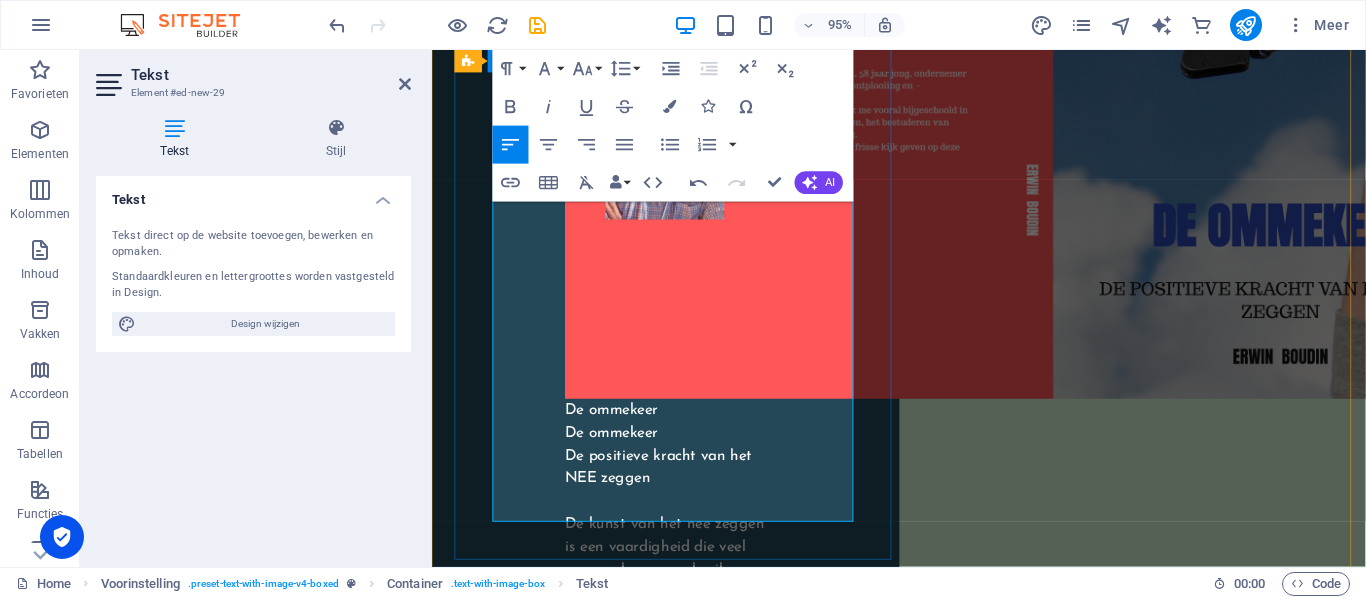 type 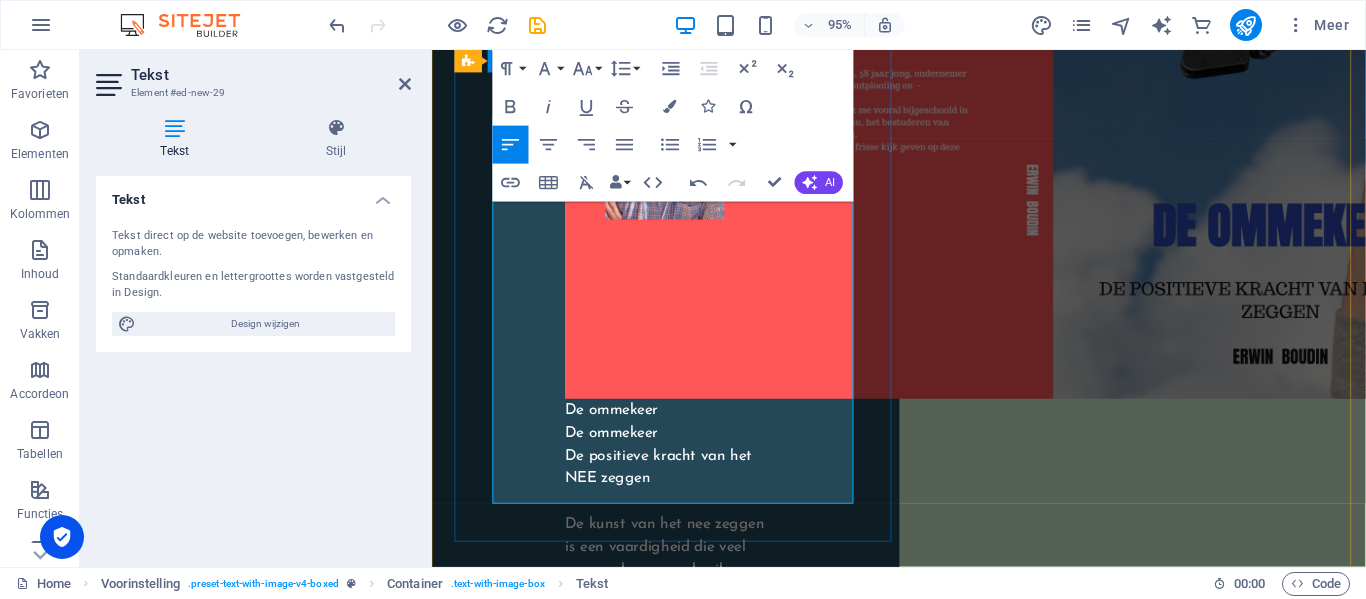 scroll, scrollTop: 4218, scrollLeft: 0, axis: vertical 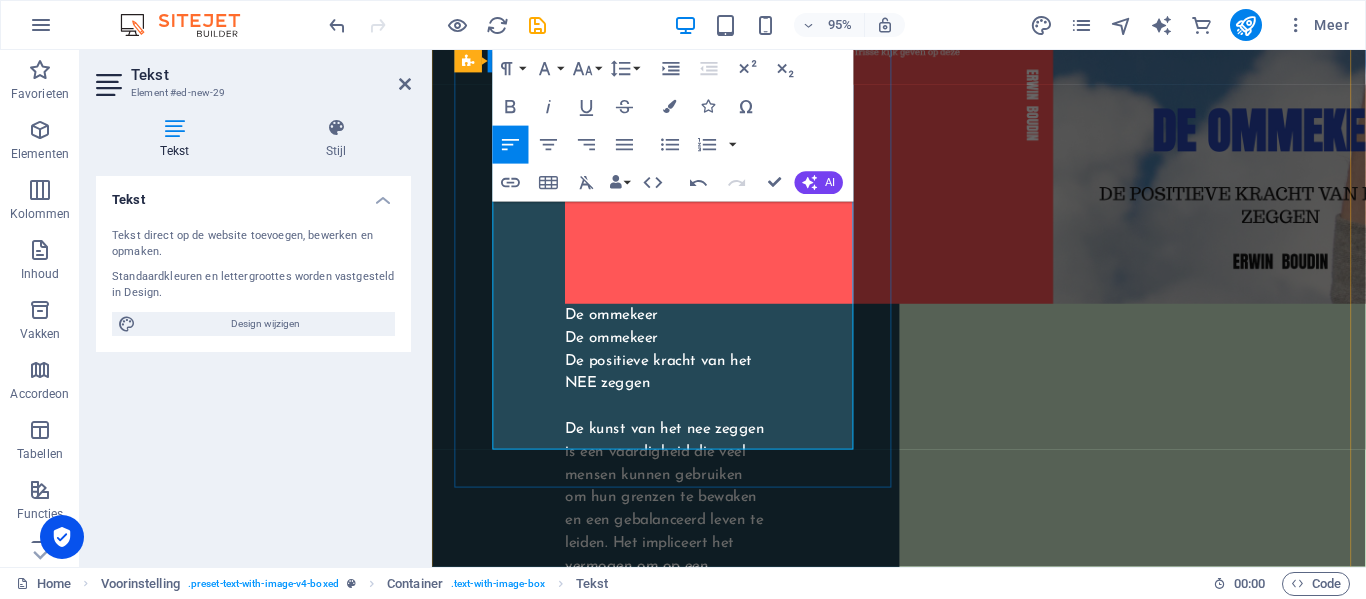 click on "​" at bounding box center (923, 3961) 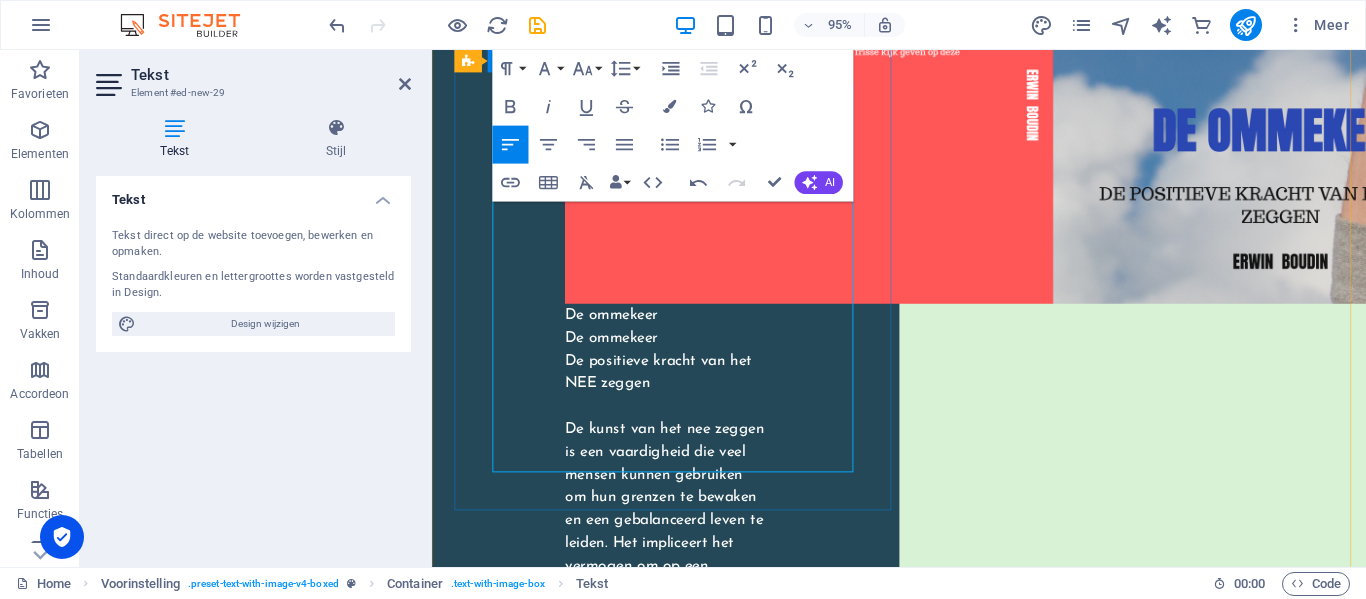 click on "Le es een klein stuk" at bounding box center [923, 3949] 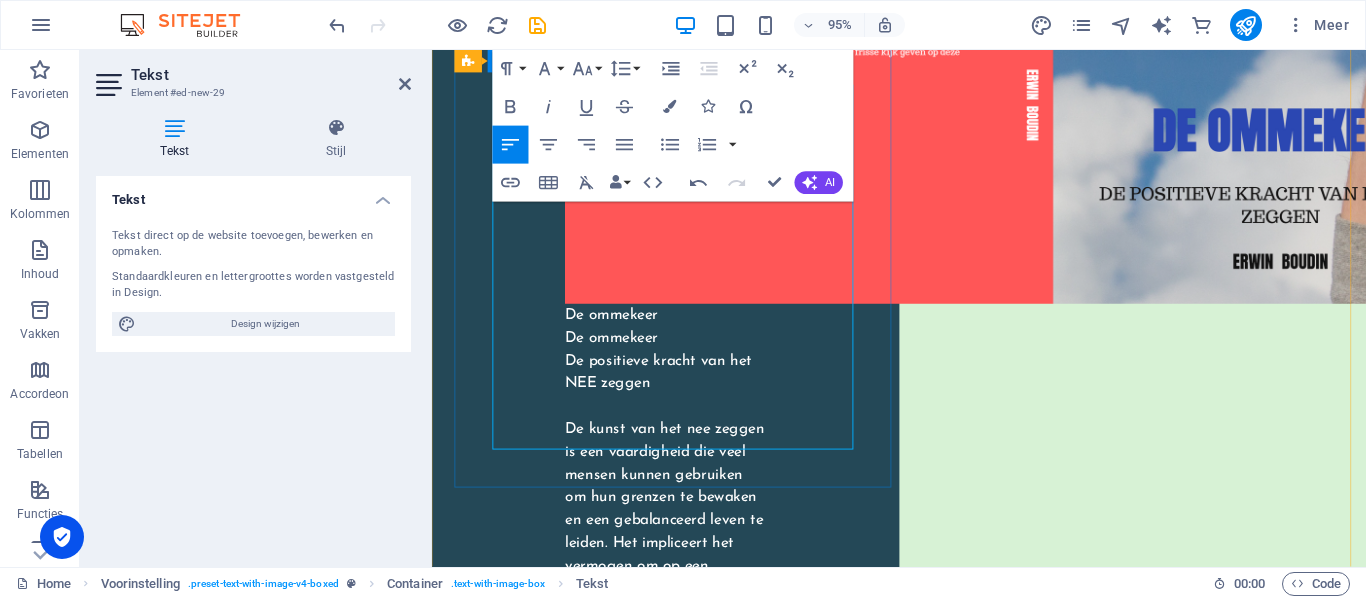 click on "​" at bounding box center [923, 3961] 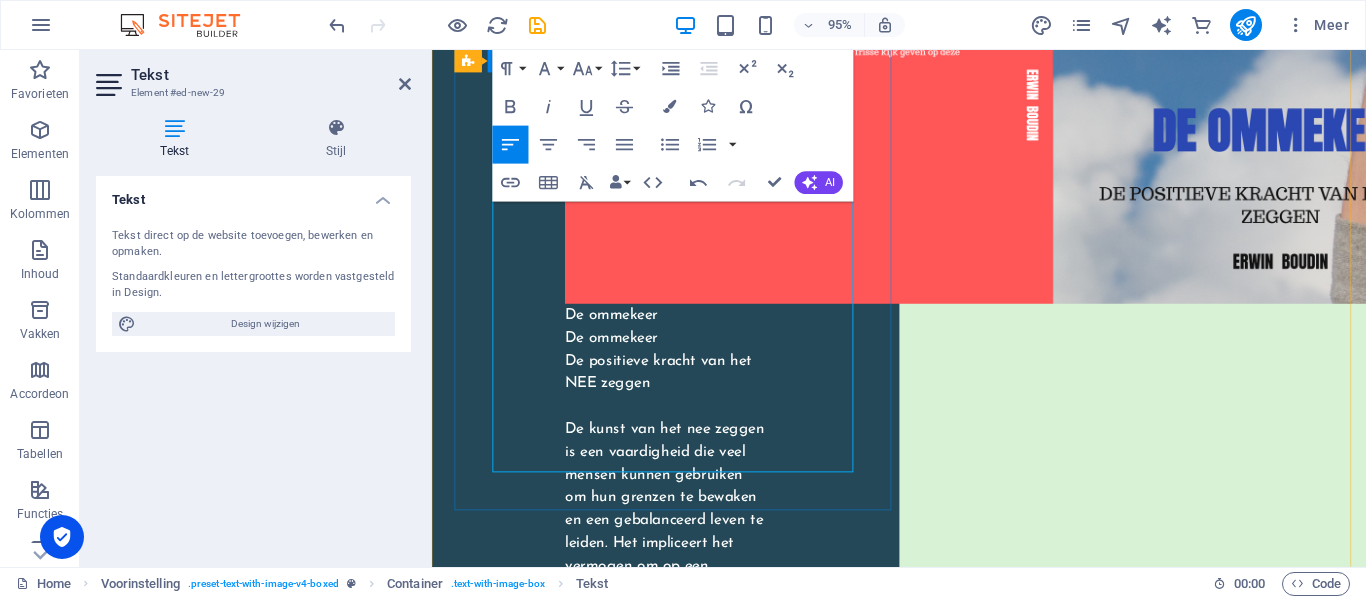 click on "[PERSON_NAME] een klein stuk" at bounding box center (923, 3852) 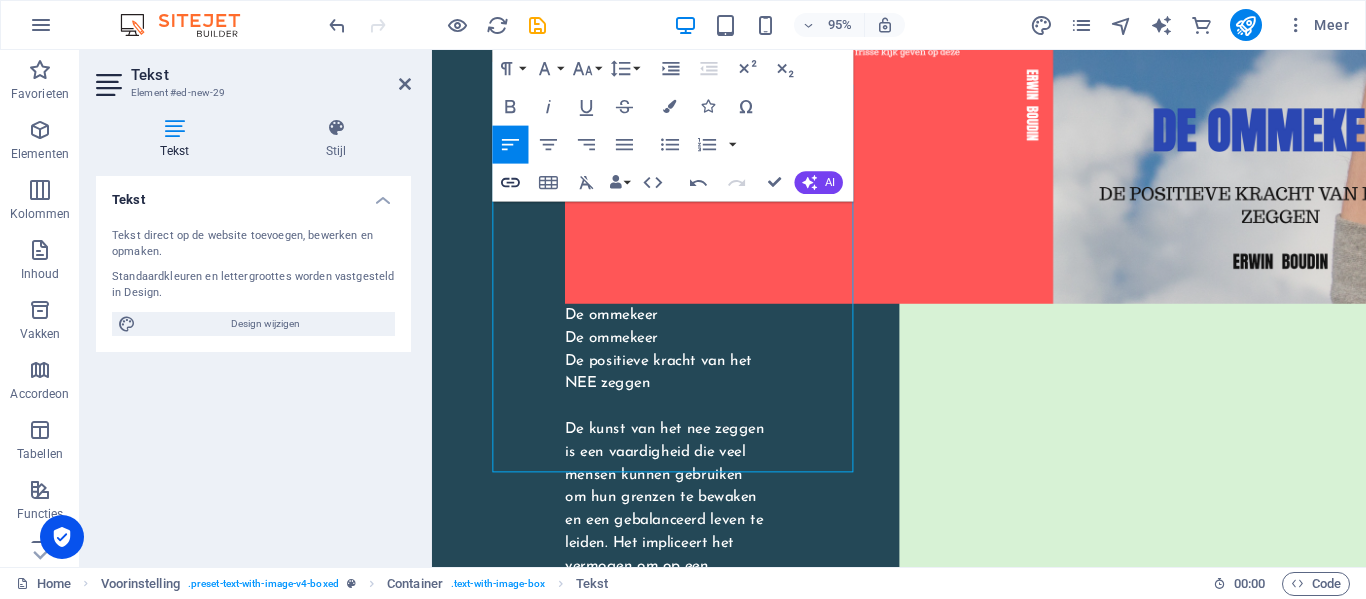 click 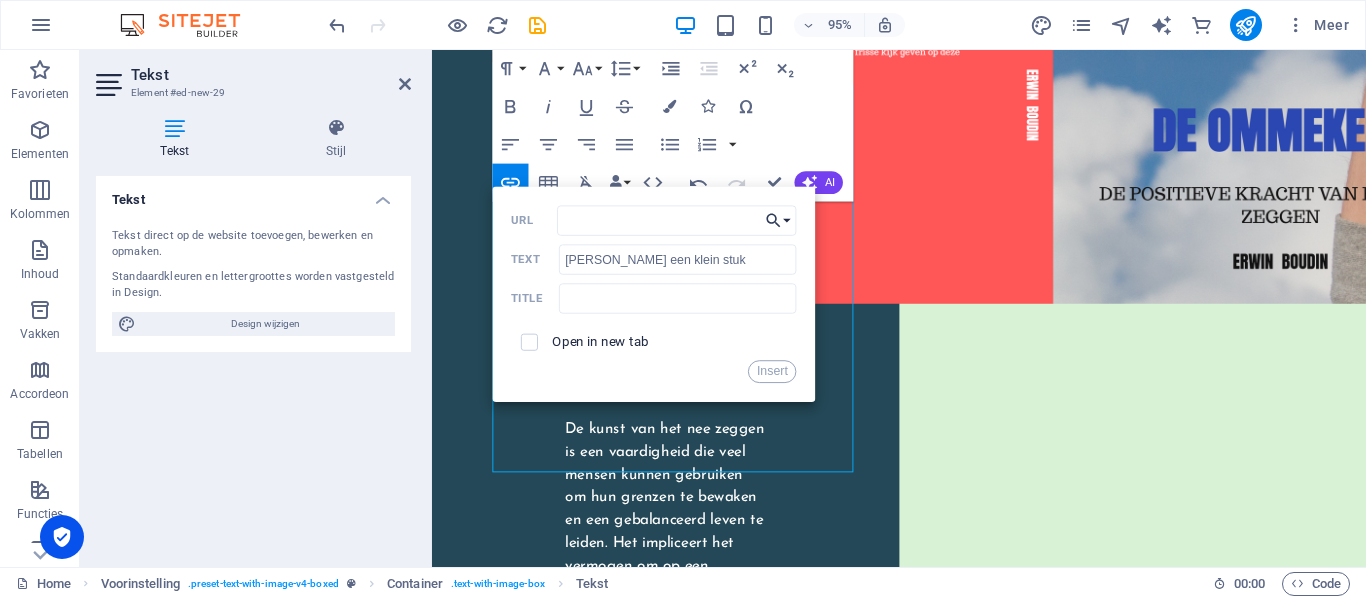 click 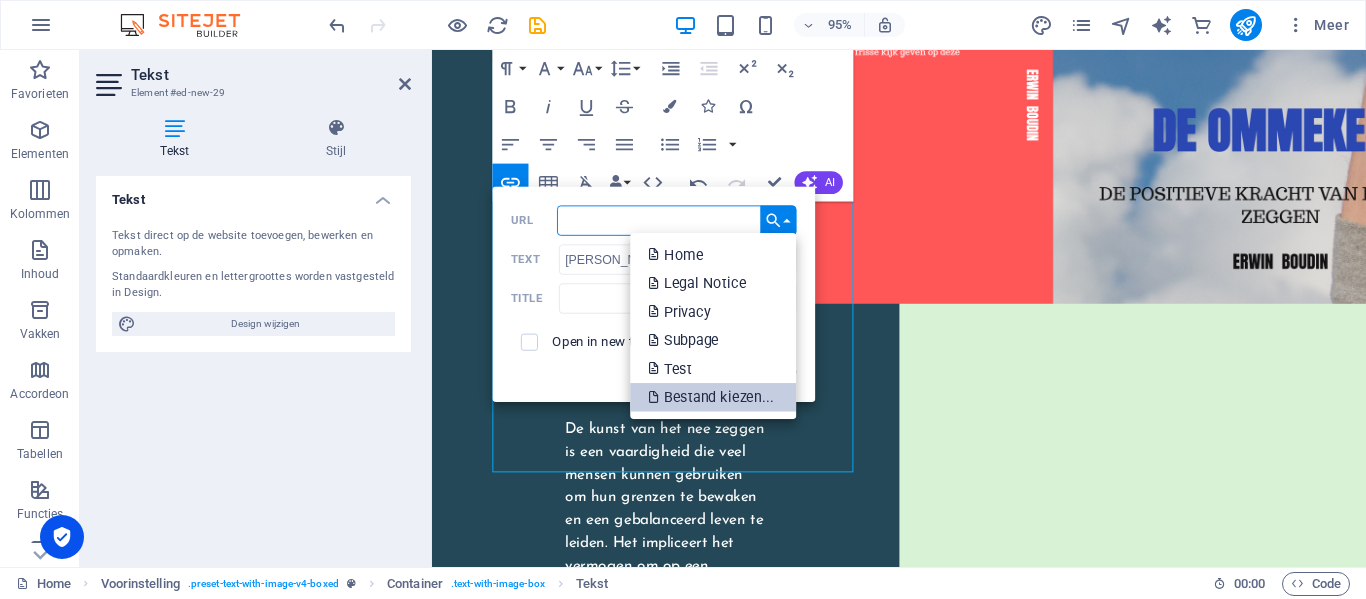 click on "Bestand kiezen..." at bounding box center (713, 397) 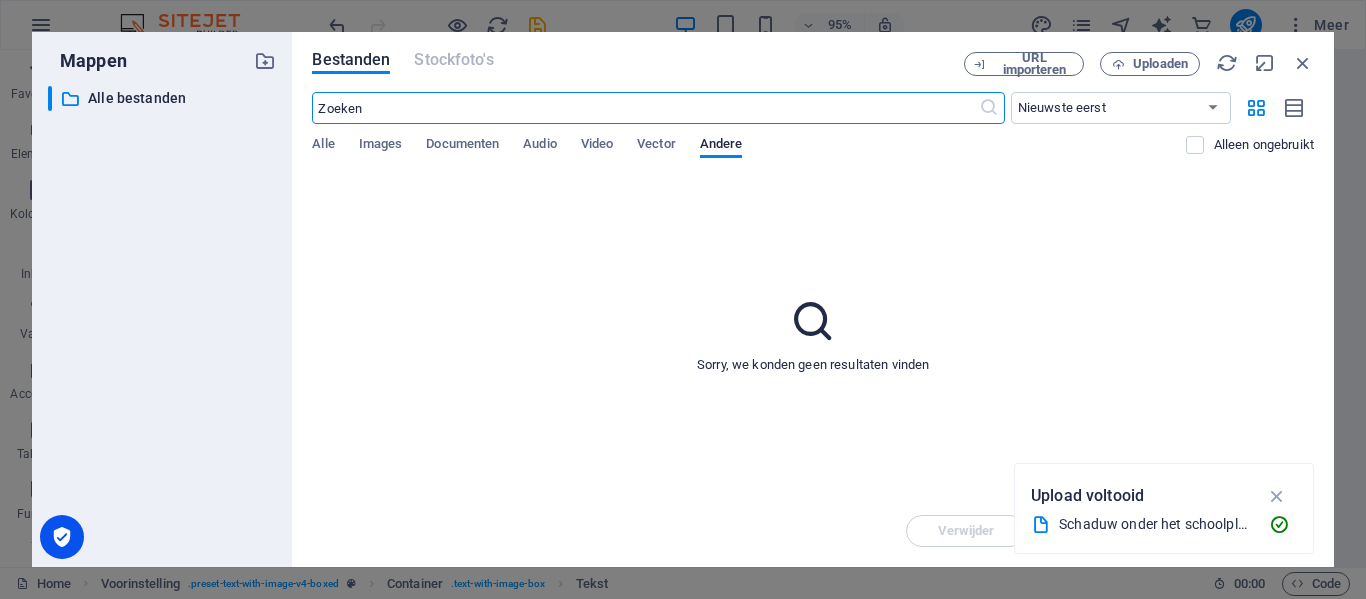 scroll, scrollTop: 4221, scrollLeft: 0, axis: vertical 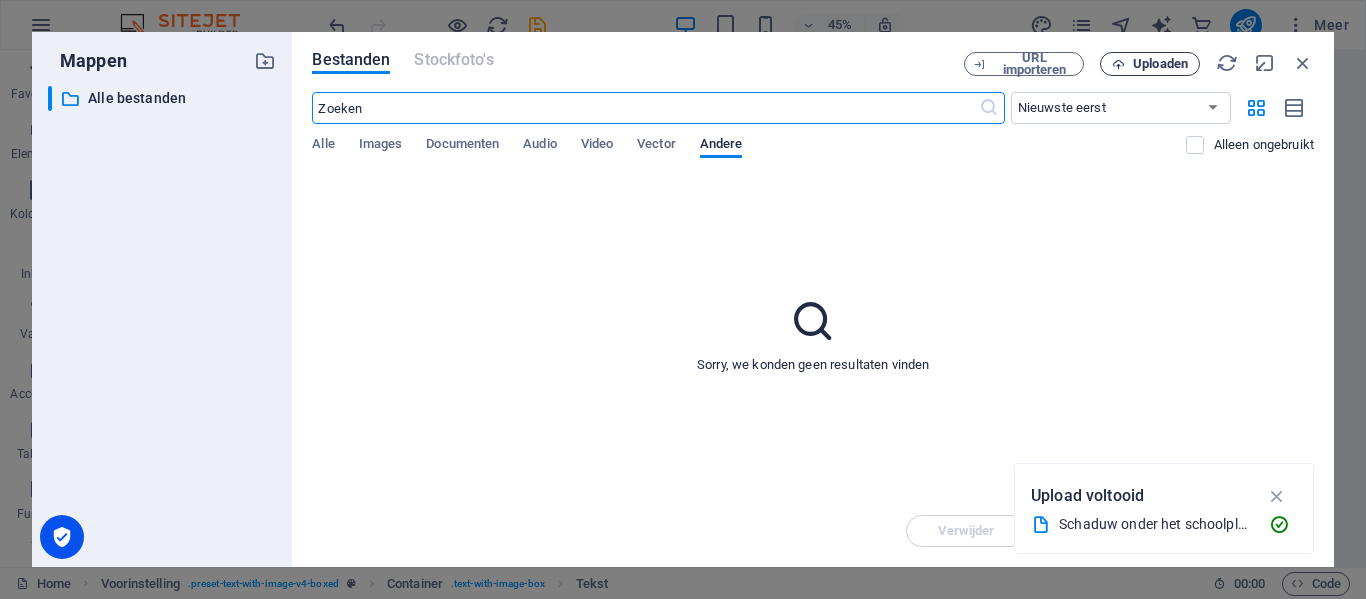 click on "Uploaden" at bounding box center [1160, 64] 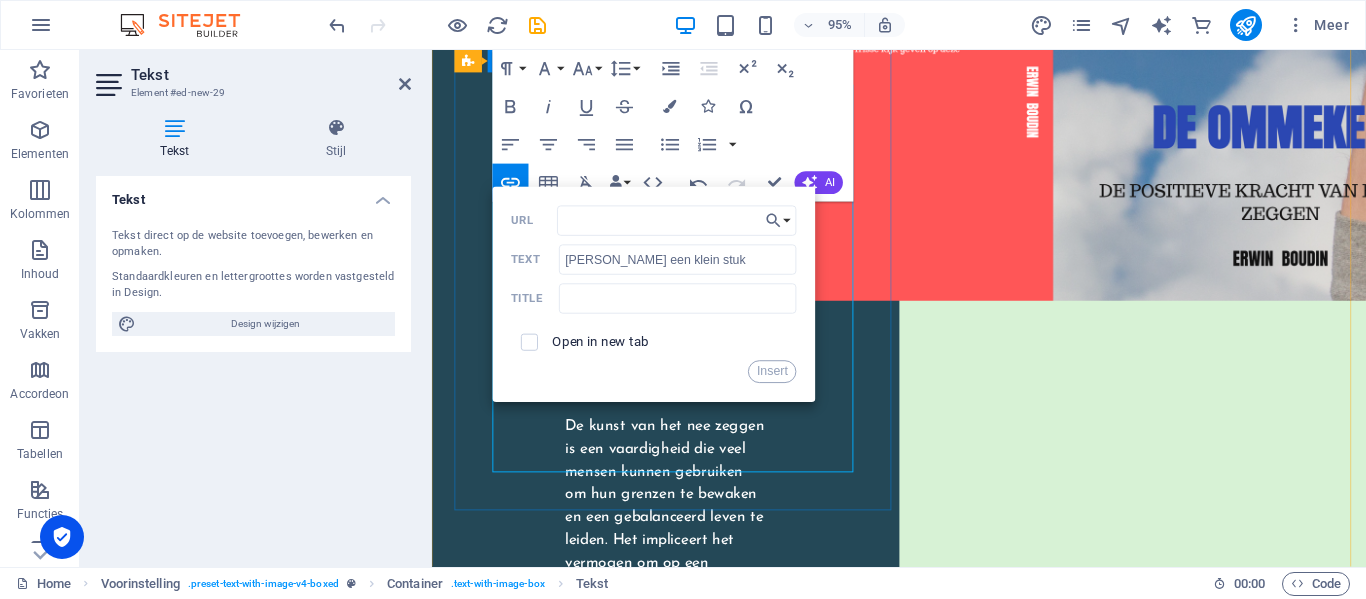 scroll, scrollTop: 4218, scrollLeft: 0, axis: vertical 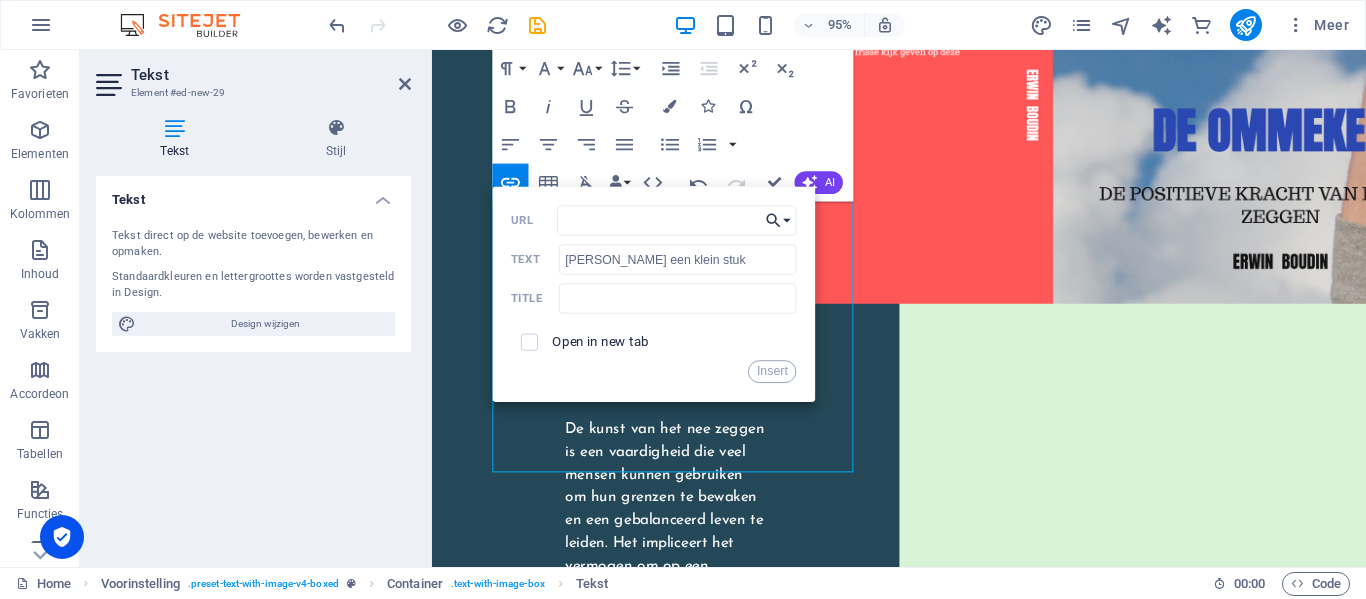 click on "Choose Link" at bounding box center [779, 221] 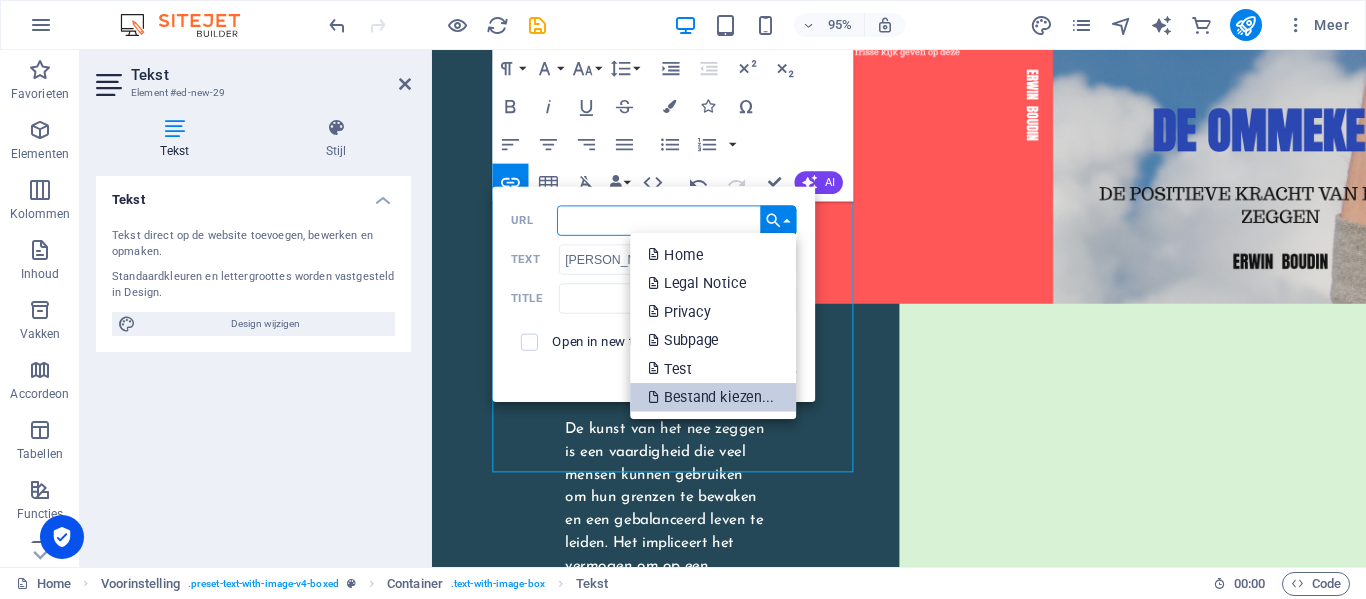 click on "Bestand kiezen..." at bounding box center [713, 397] 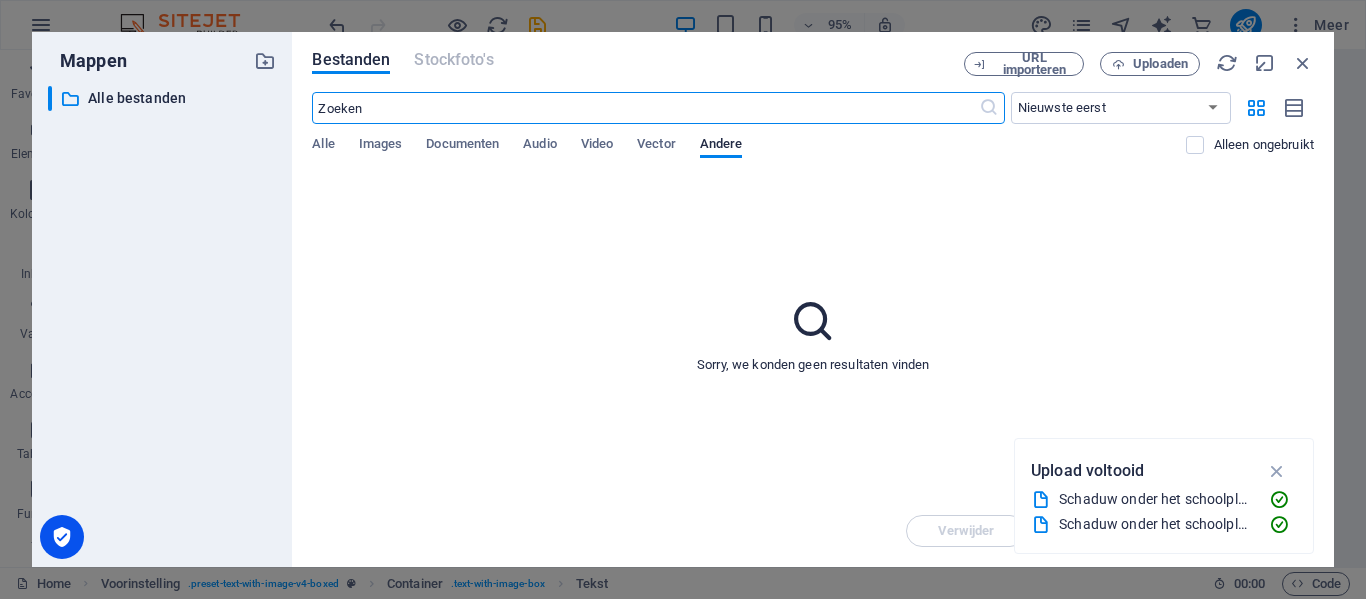scroll, scrollTop: 4221, scrollLeft: 0, axis: vertical 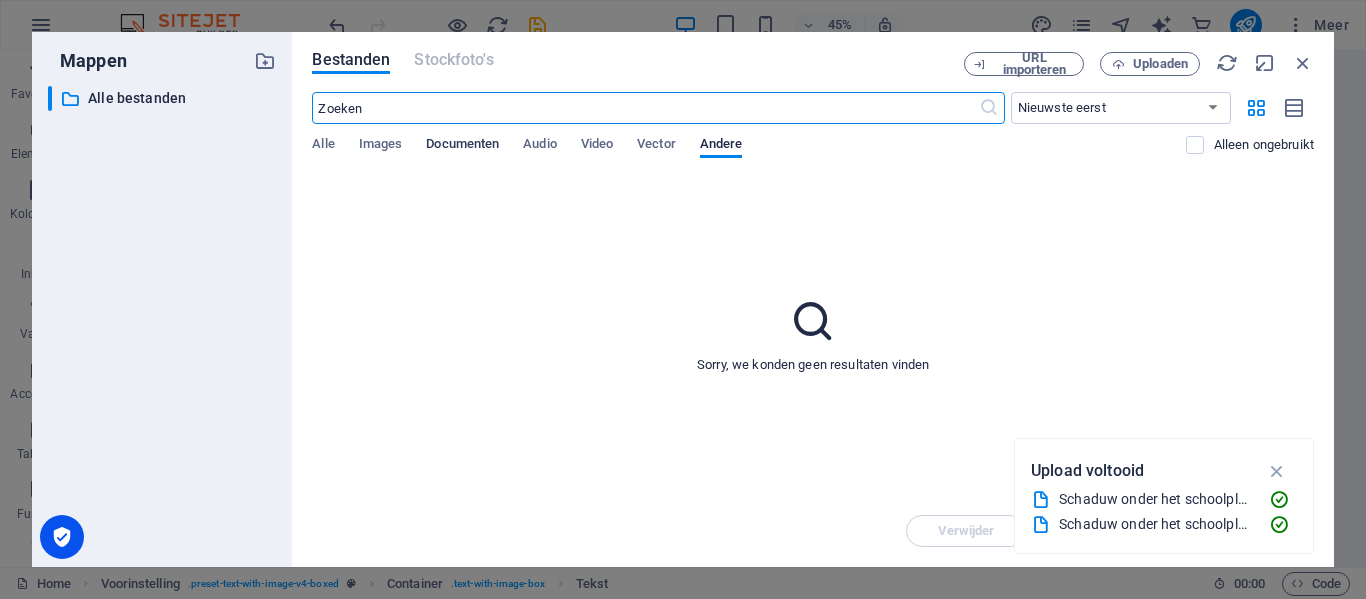 click on "Documenten" at bounding box center [462, 146] 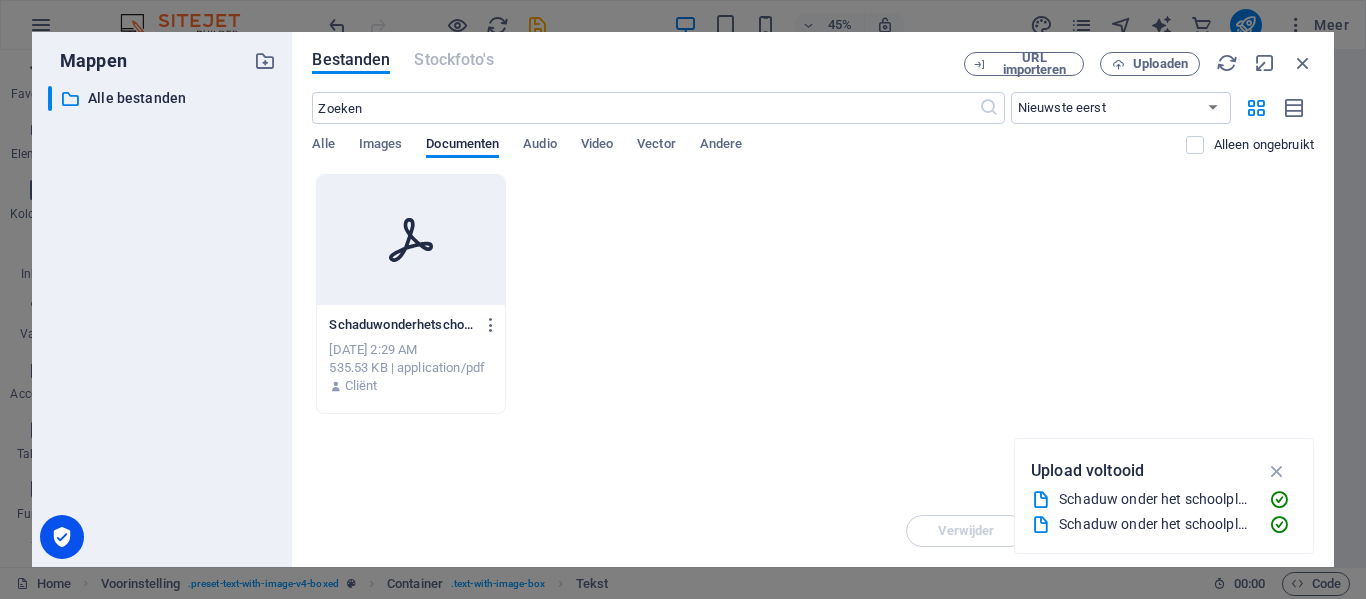 click at bounding box center (410, 240) 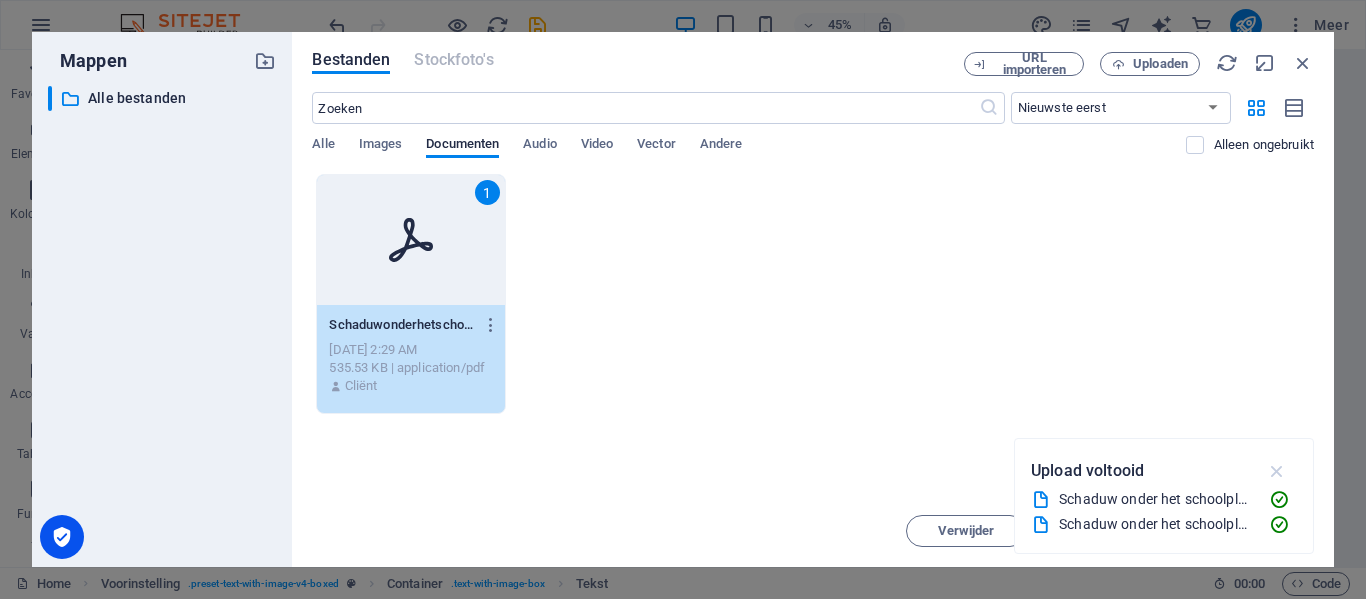 click at bounding box center (1277, 471) 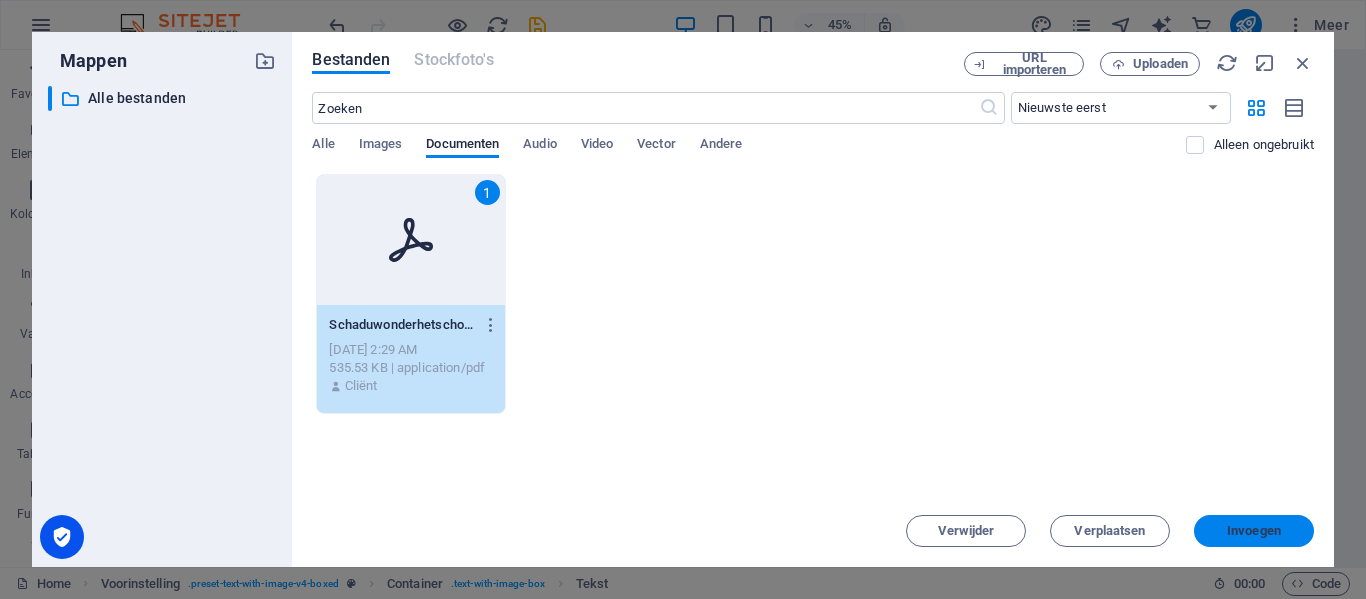 click on "Invoegen" at bounding box center (1254, 531) 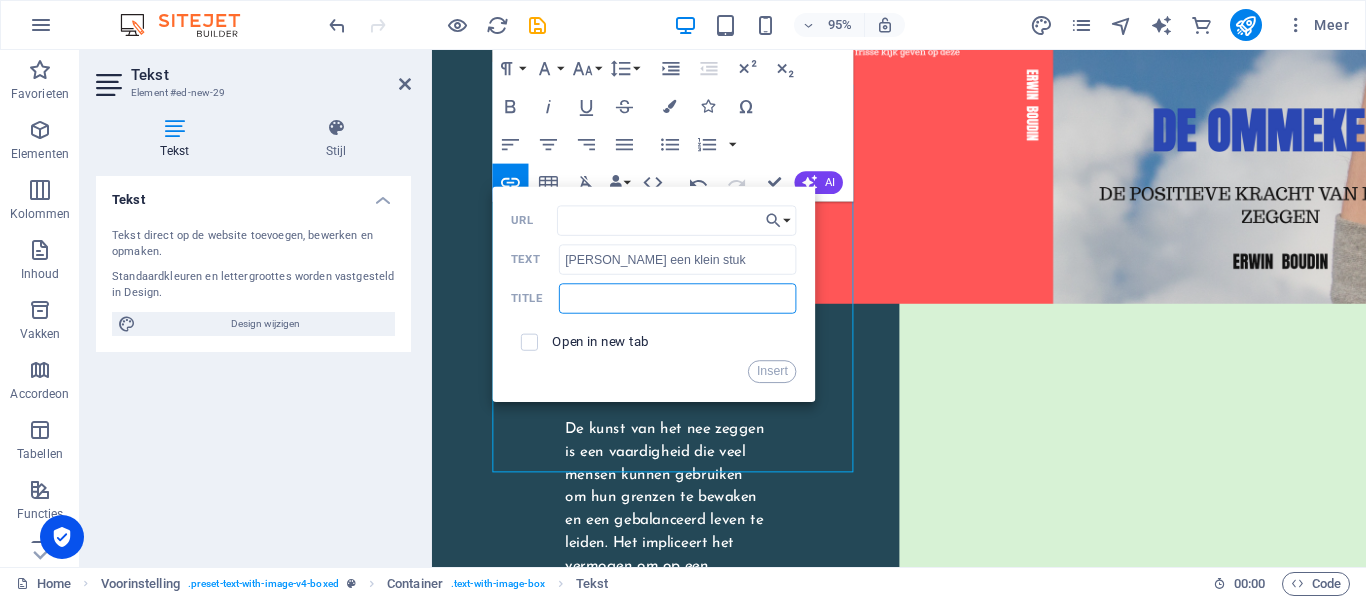 click at bounding box center (678, 299) 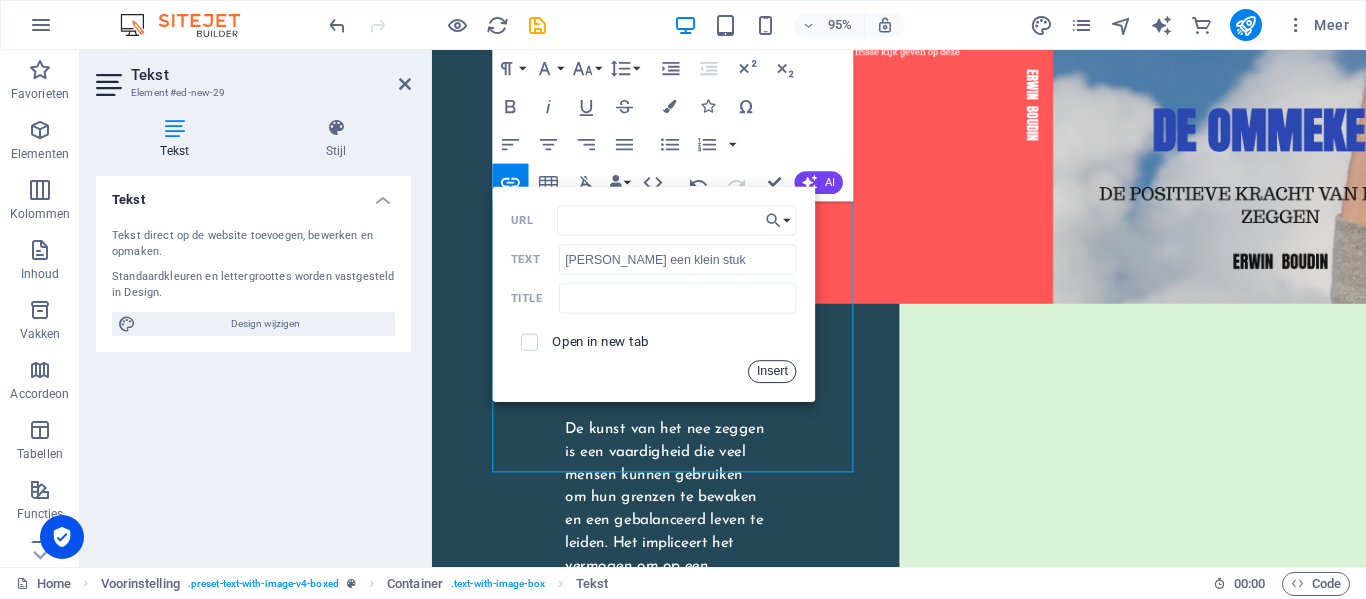 click on "Insert" at bounding box center [773, 372] 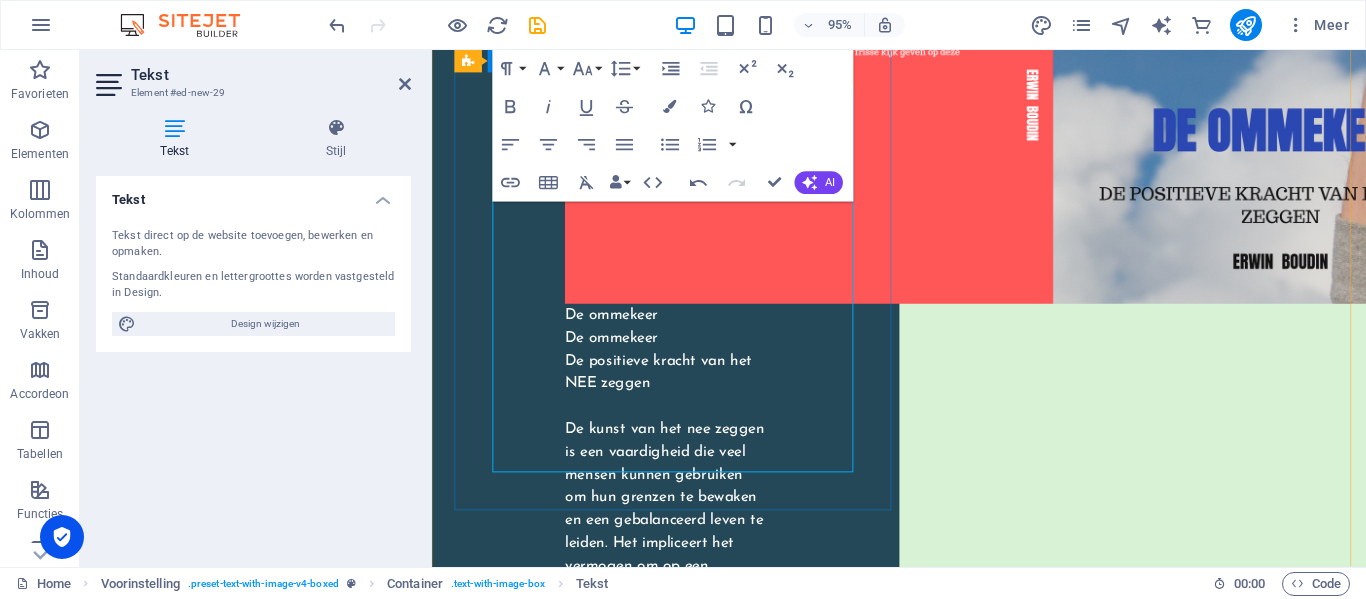 click on "Max (11) is nieuw op school, en dat merkt hij. Klasgenoten ontwijken hem, en de pestkoppen – geleid door de populaire Finn – zorgen dat hij zich kleiner voelt dan ooit. Net wanneer [PERSON_NAME] op het punt staat zichzelf te verliezen in stilte, verschijnt [PERSON_NAME]: een geheimzinnig krijtfiguurtje dat hem meeneemt onder het schoolplein, naar een verborgen wereld vol vergeten verhalen, geheime deuren en magische regels. Terwijl [PERSON_NAME] leert hoe hij met verbeelding en zachtheid kan overleven, begint ook Finn barstjes te vertonen. Is pesten altijd een keuze? Of een roep om gezien te worden? [PERSON_NAME] onder het [PERSON_NAME] is een meeslepend, warm en fantasierijk verhaal over buitenstaanders, moed, en de kracht van onverwachte vriendschappen." at bounding box center [923, 3853] 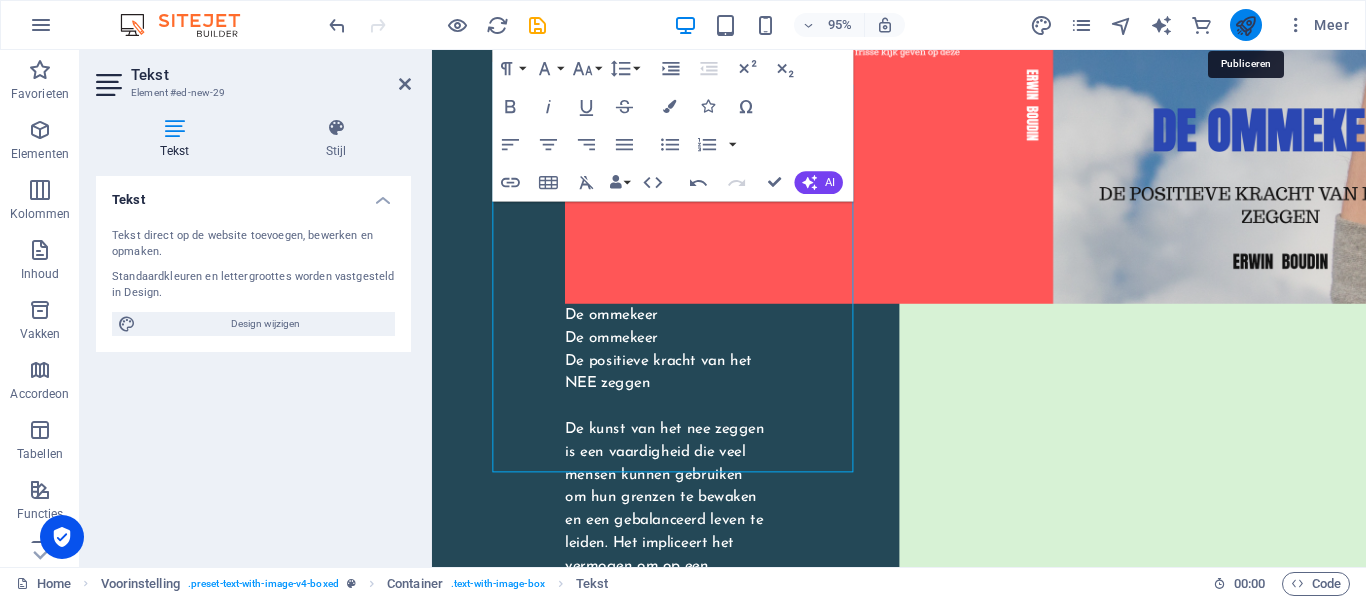 click at bounding box center [1245, 25] 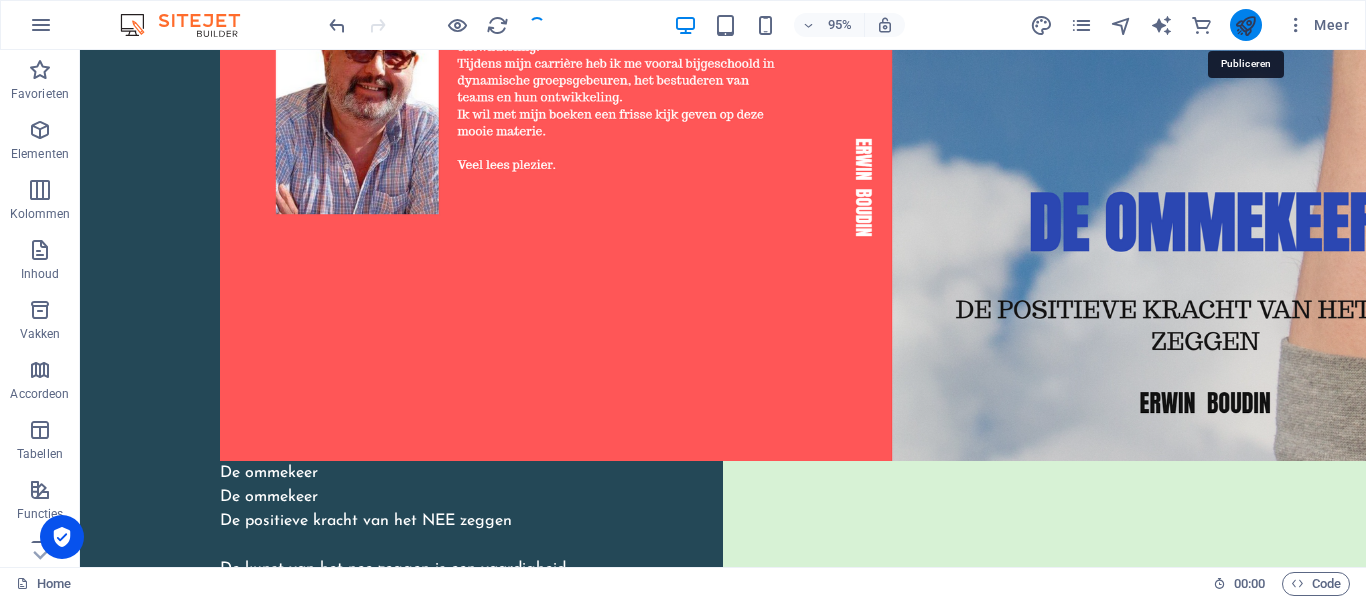 scroll, scrollTop: 3807, scrollLeft: 0, axis: vertical 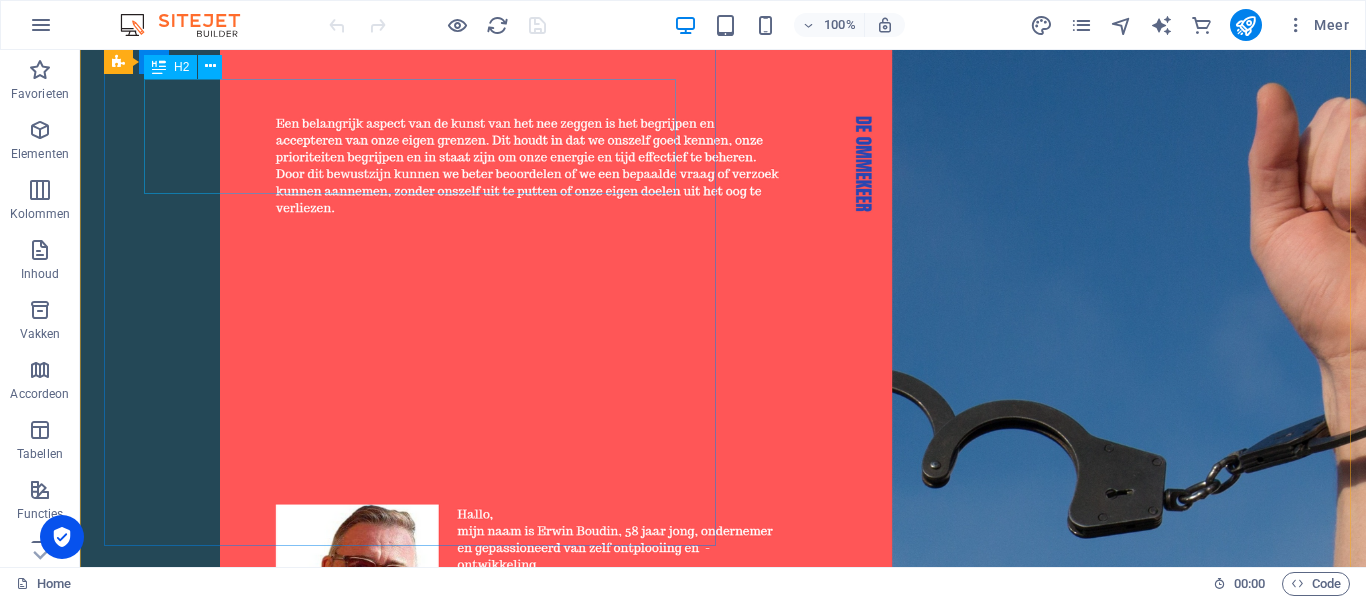 click on "Schaduw onder het schoolplein" at bounding box center (720, 4476) 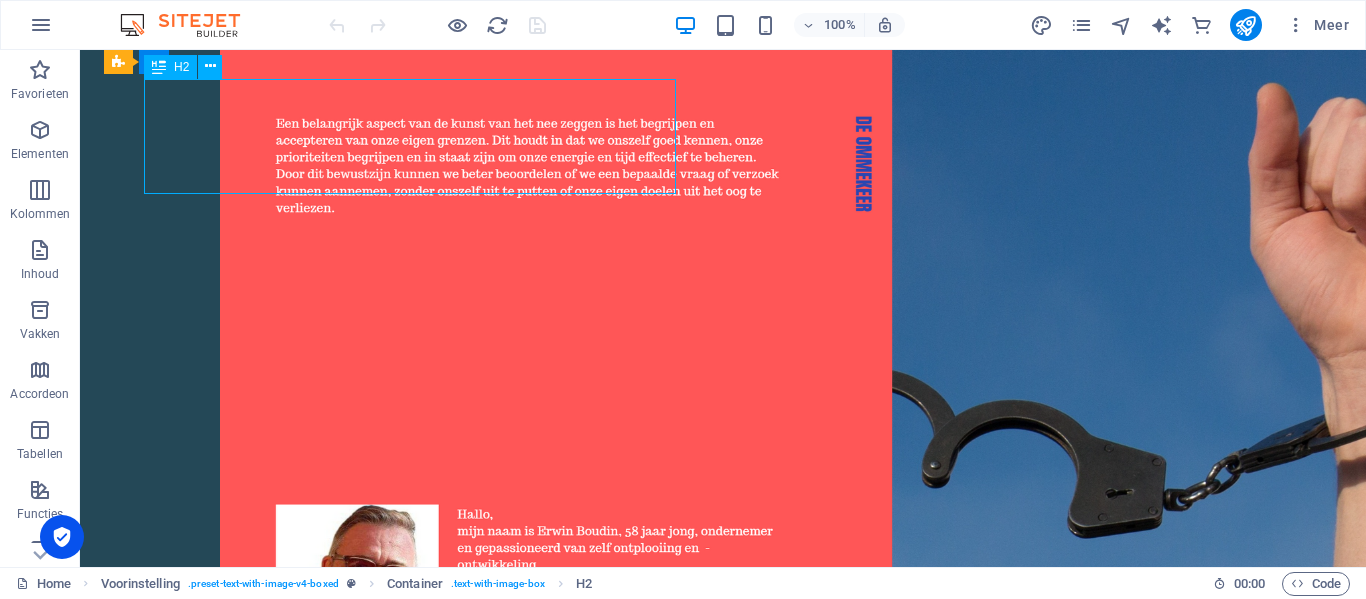 click on "Schaduw onder het schoolplein" at bounding box center [720, 4476] 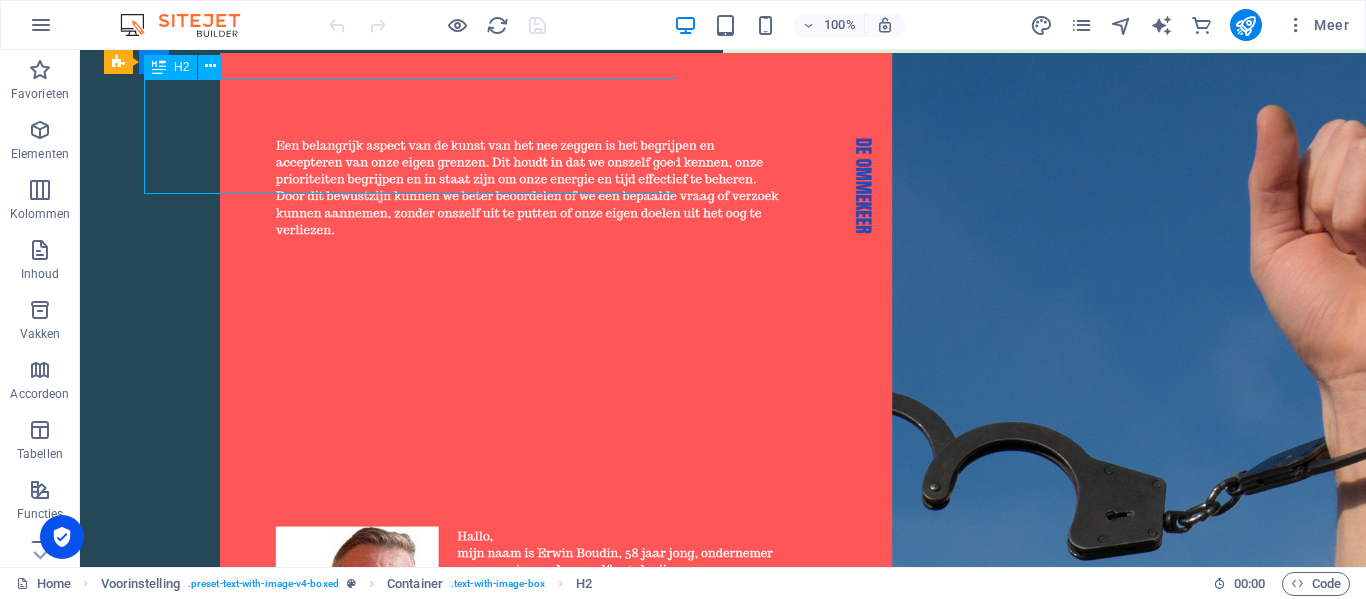 drag, startPoint x: 417, startPoint y: 172, endPoint x: 210, endPoint y: 115, distance: 214.70445 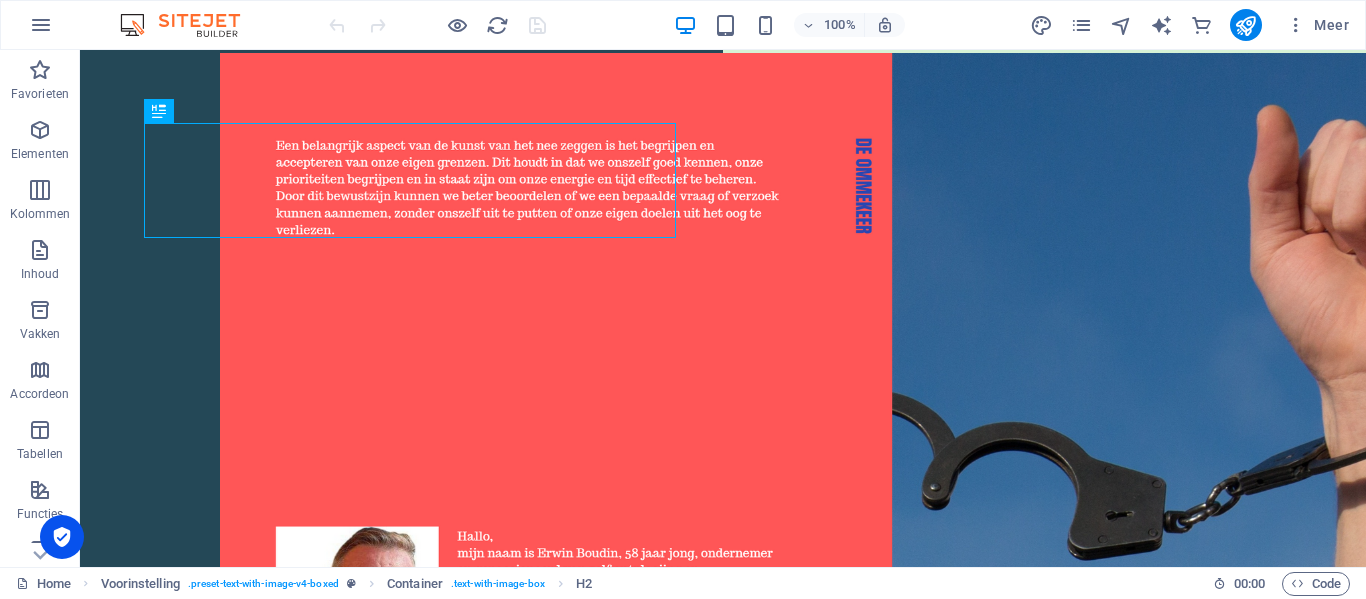 scroll, scrollTop: 3656, scrollLeft: 0, axis: vertical 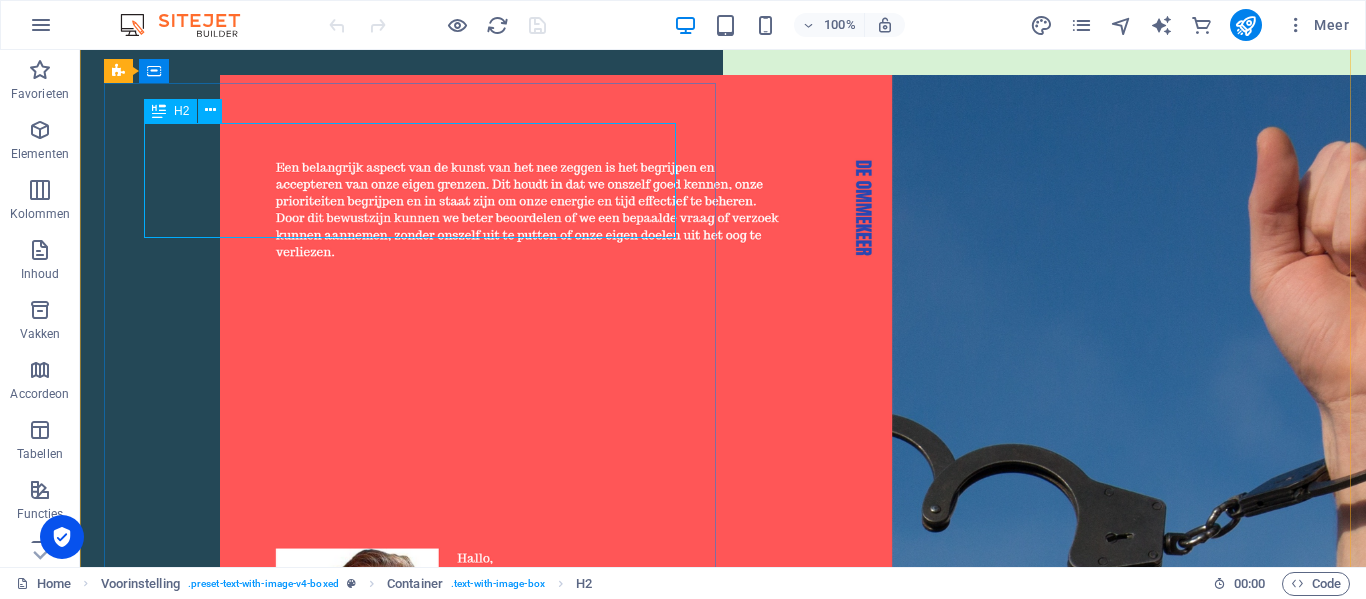 click on "Schaduw onder het schoolplein" at bounding box center [720, 4520] 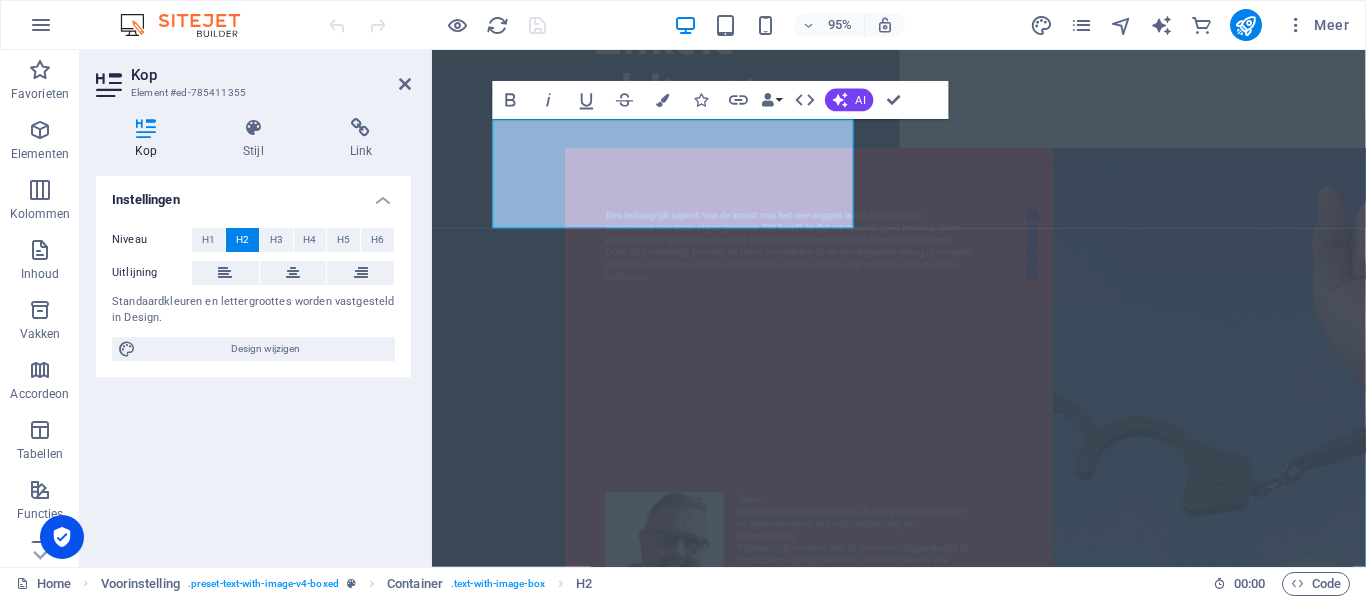 scroll, scrollTop: 4067, scrollLeft: 0, axis: vertical 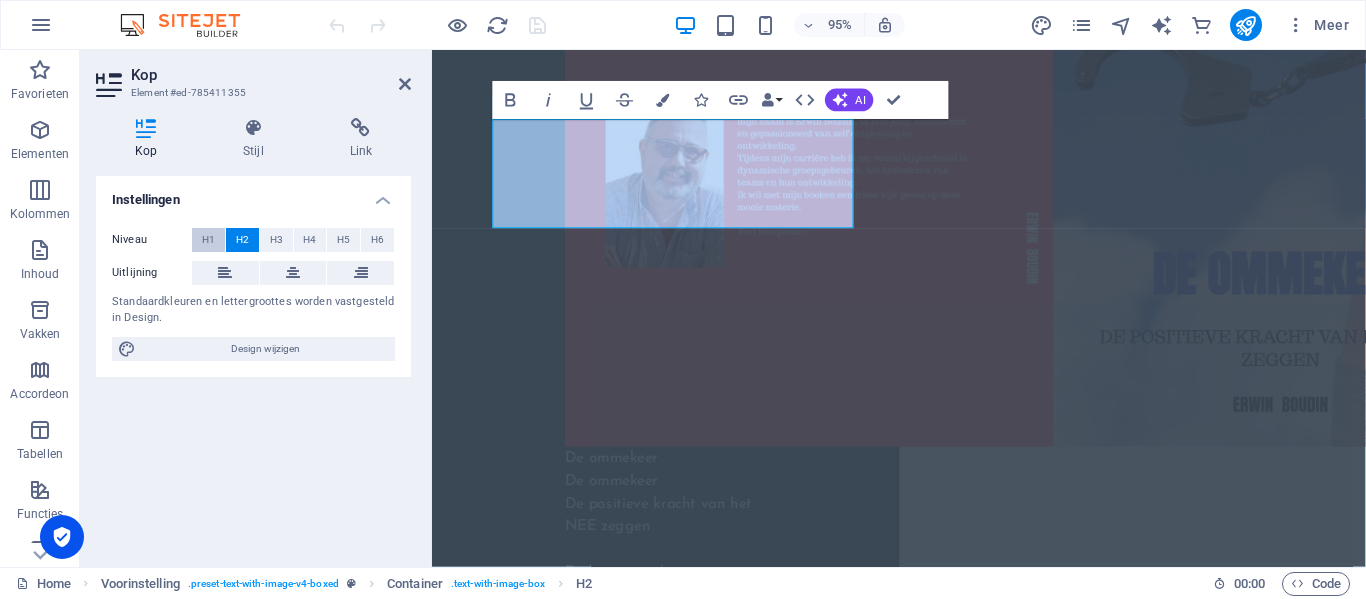 click on "H1" at bounding box center [208, 240] 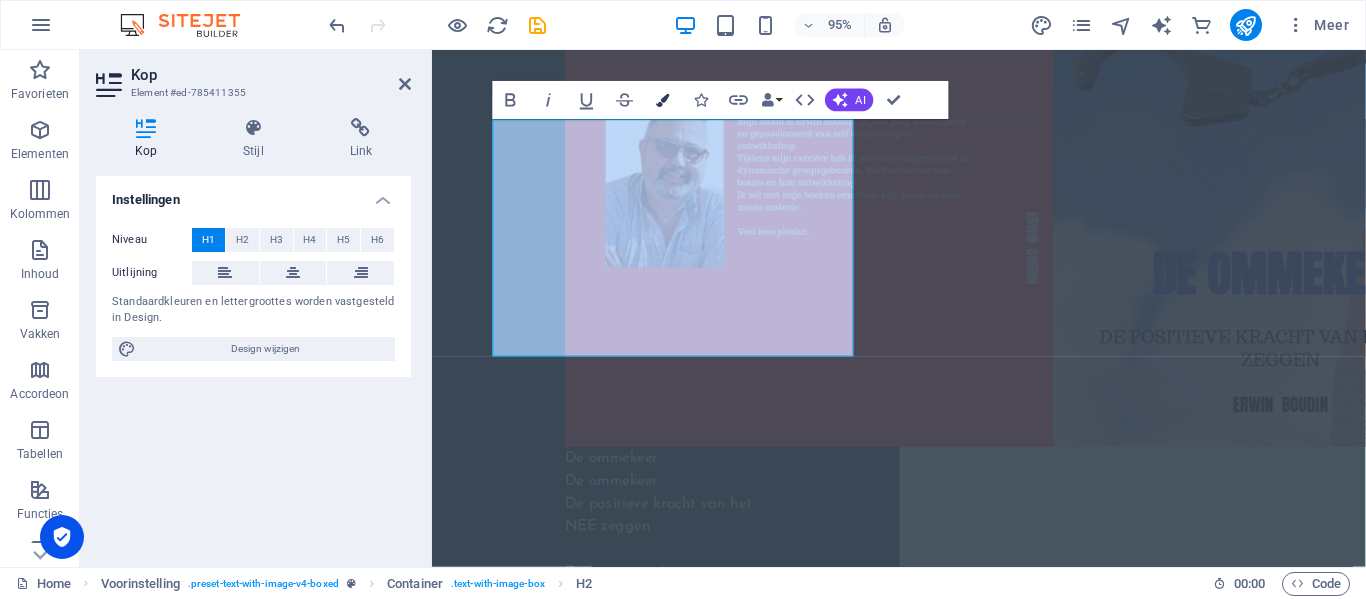 click at bounding box center [662, 100] 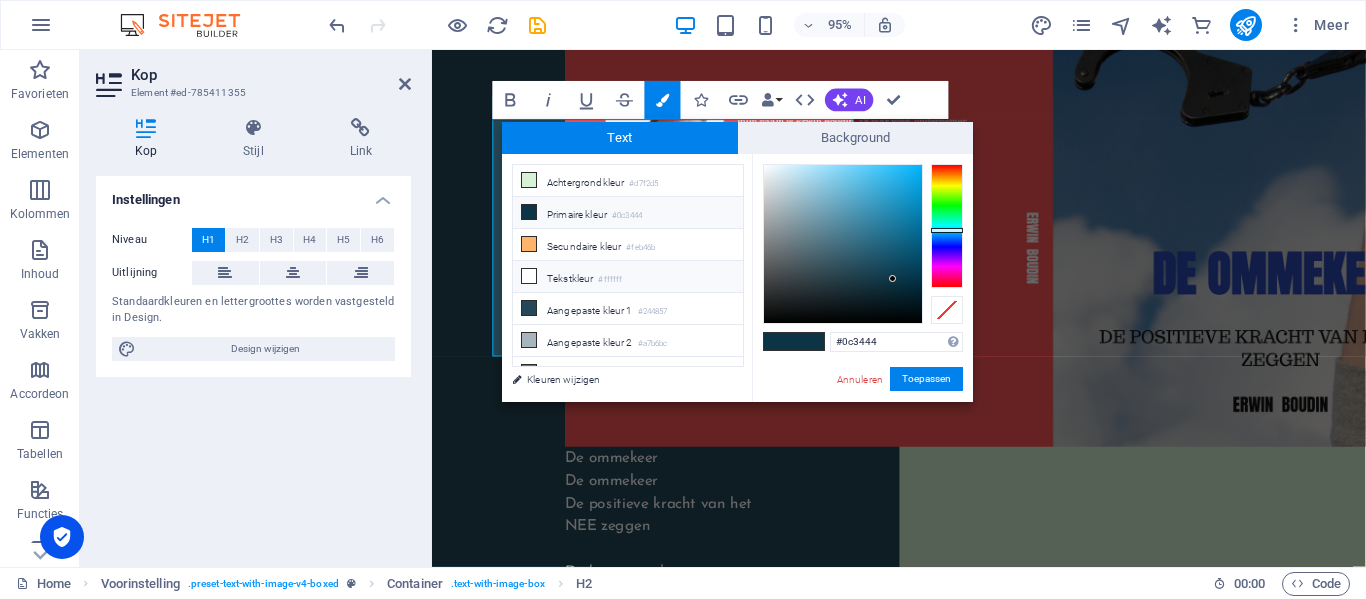 click on "Tekstkleur
#ffffff" at bounding box center [628, 277] 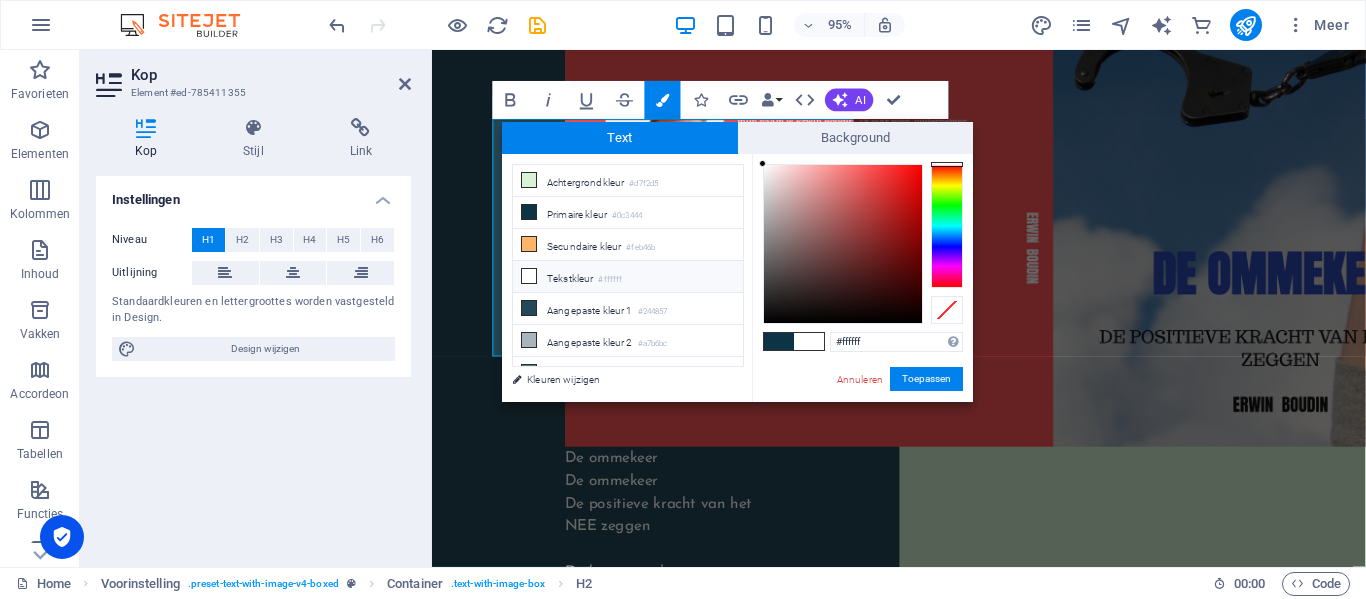 click at bounding box center (529, 276) 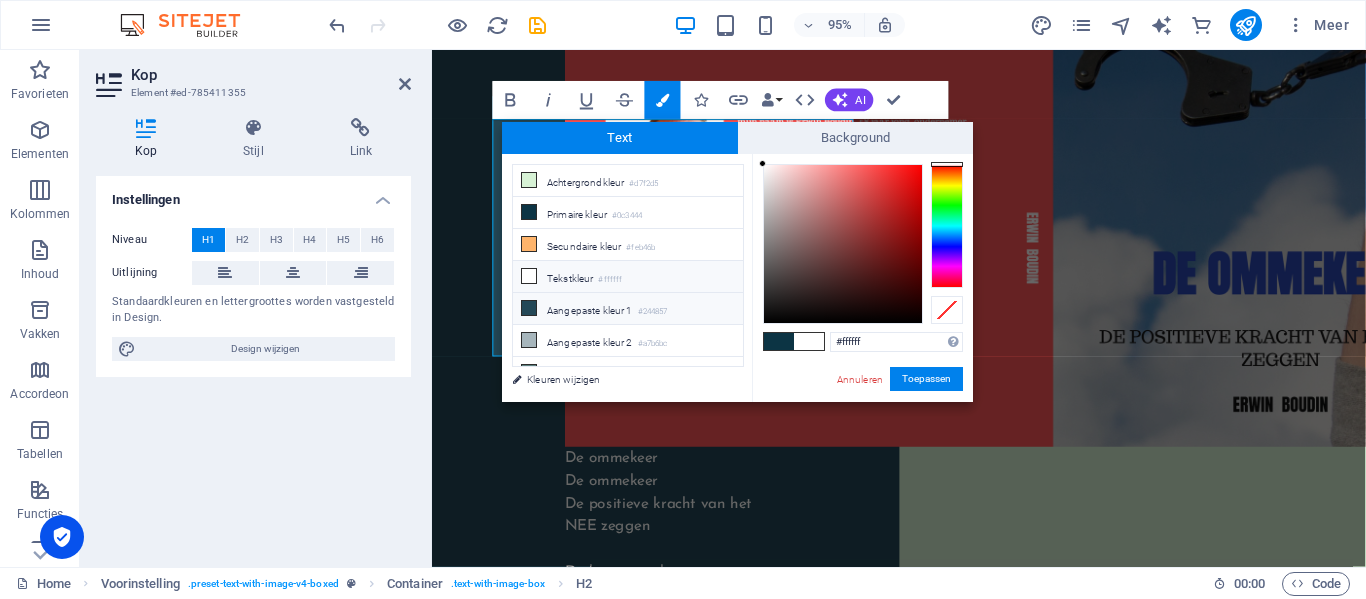click at bounding box center [529, 308] 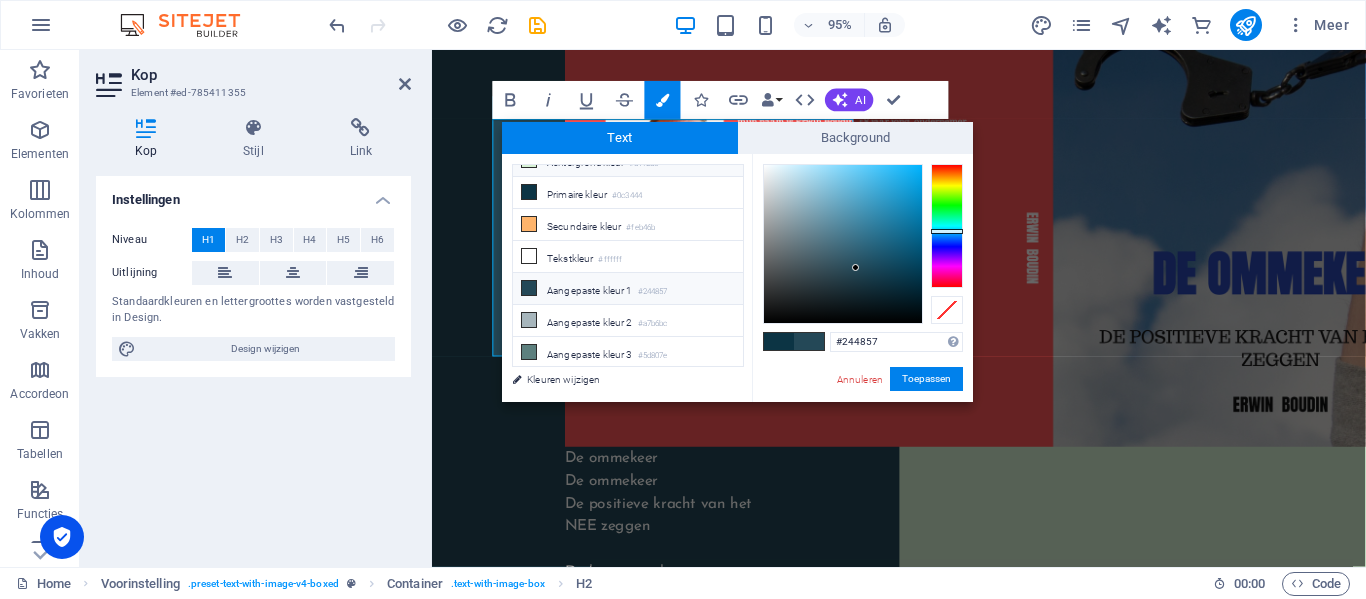 scroll, scrollTop: 0, scrollLeft: 0, axis: both 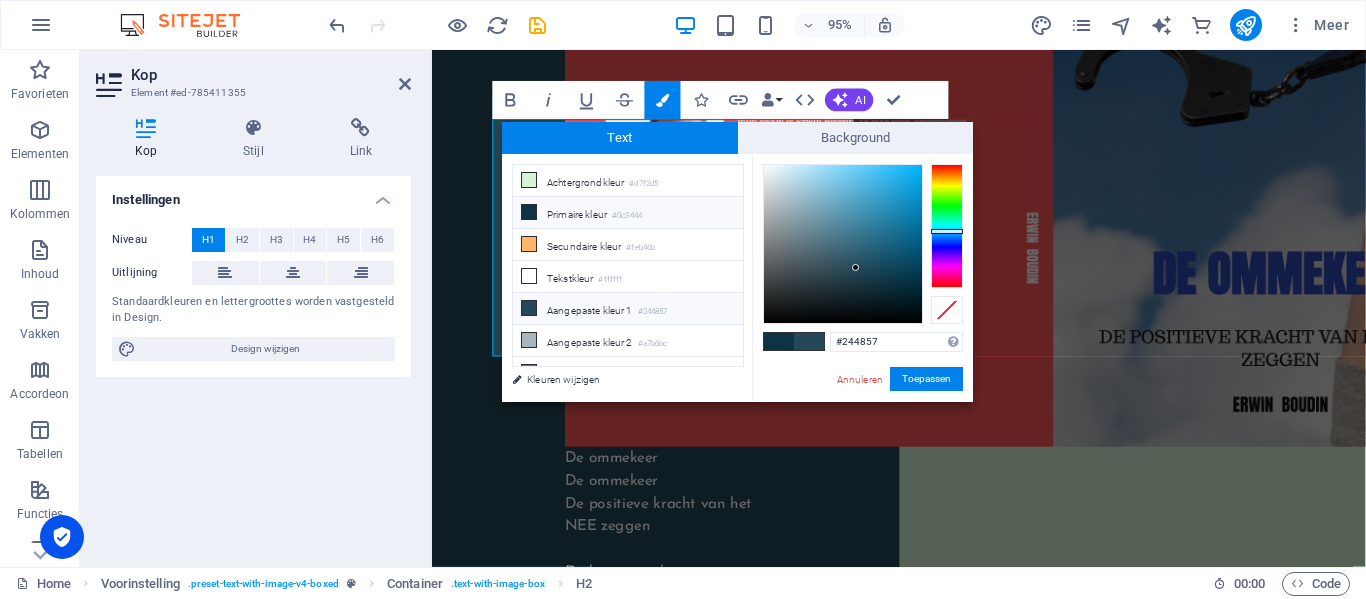 click at bounding box center [529, 212] 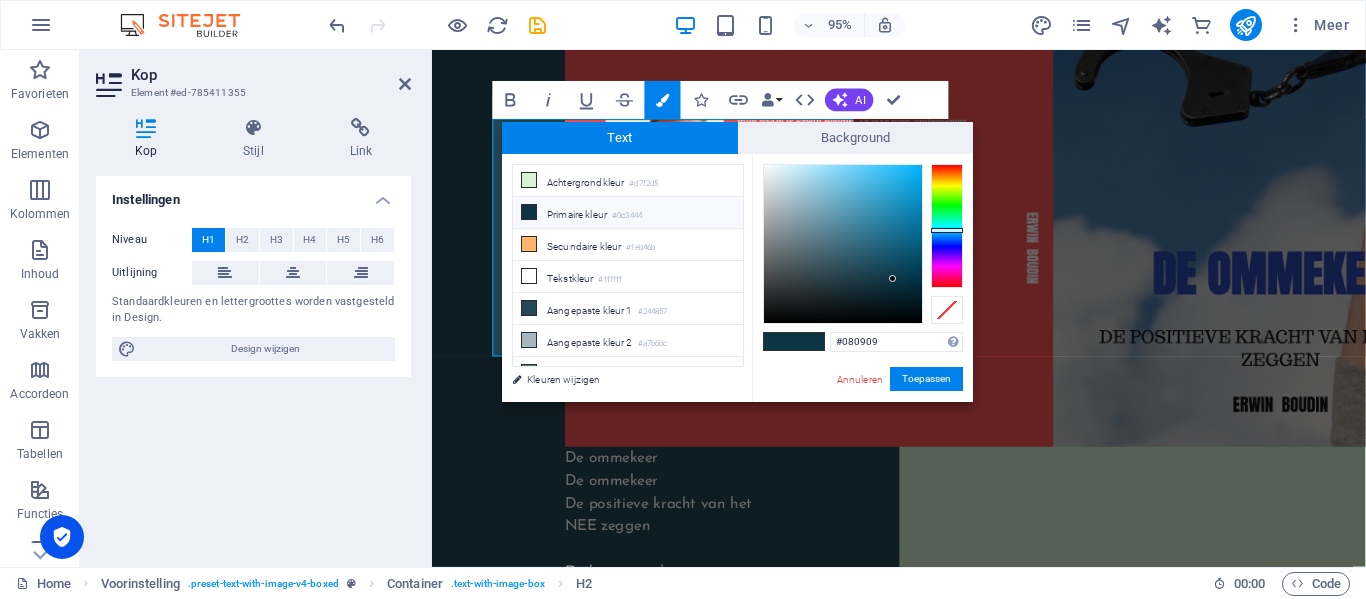 type on "#070707" 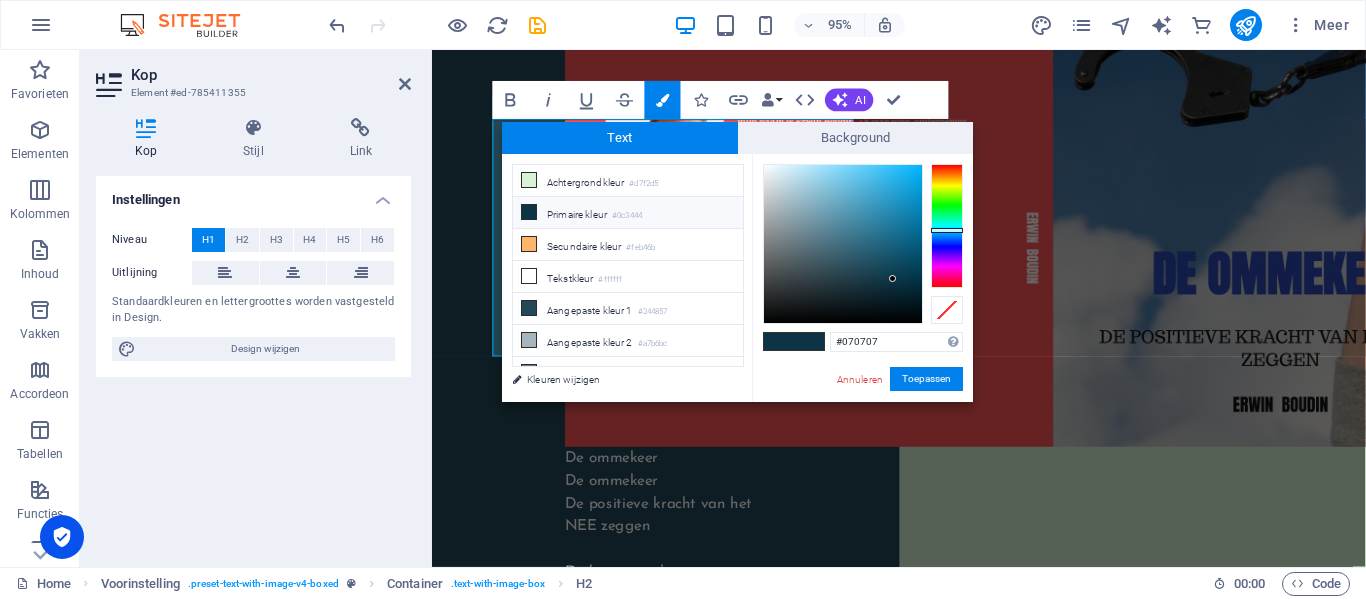 click at bounding box center (843, 244) 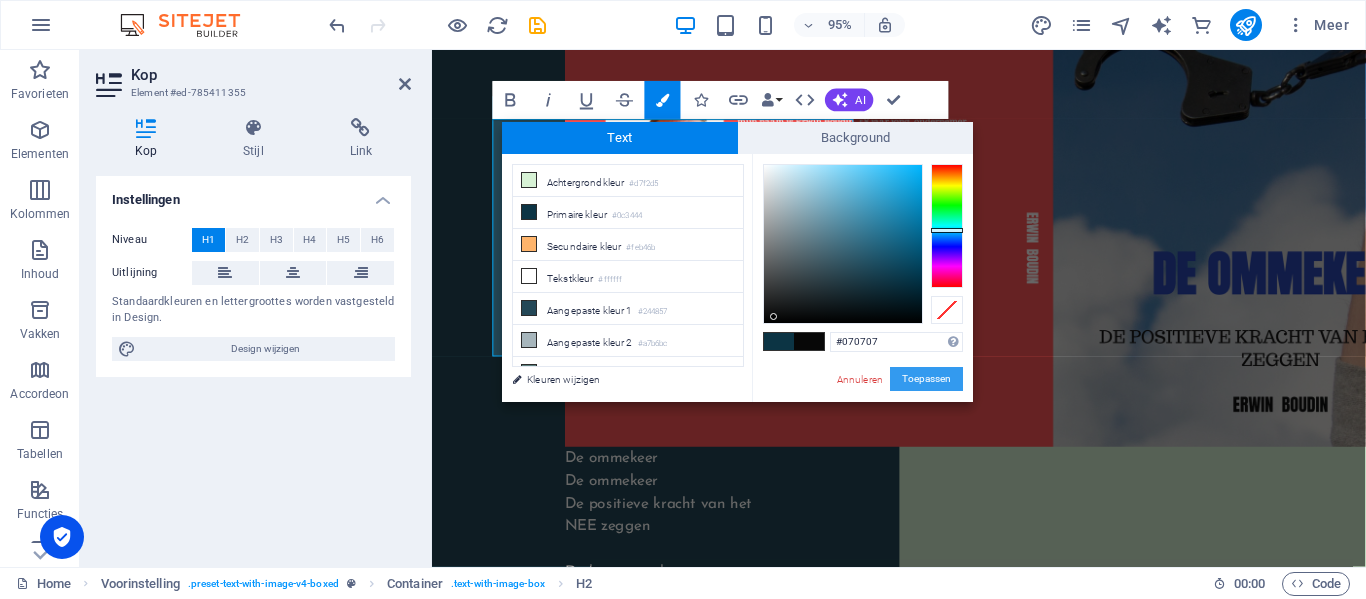 click on "Toepassen" at bounding box center [926, 379] 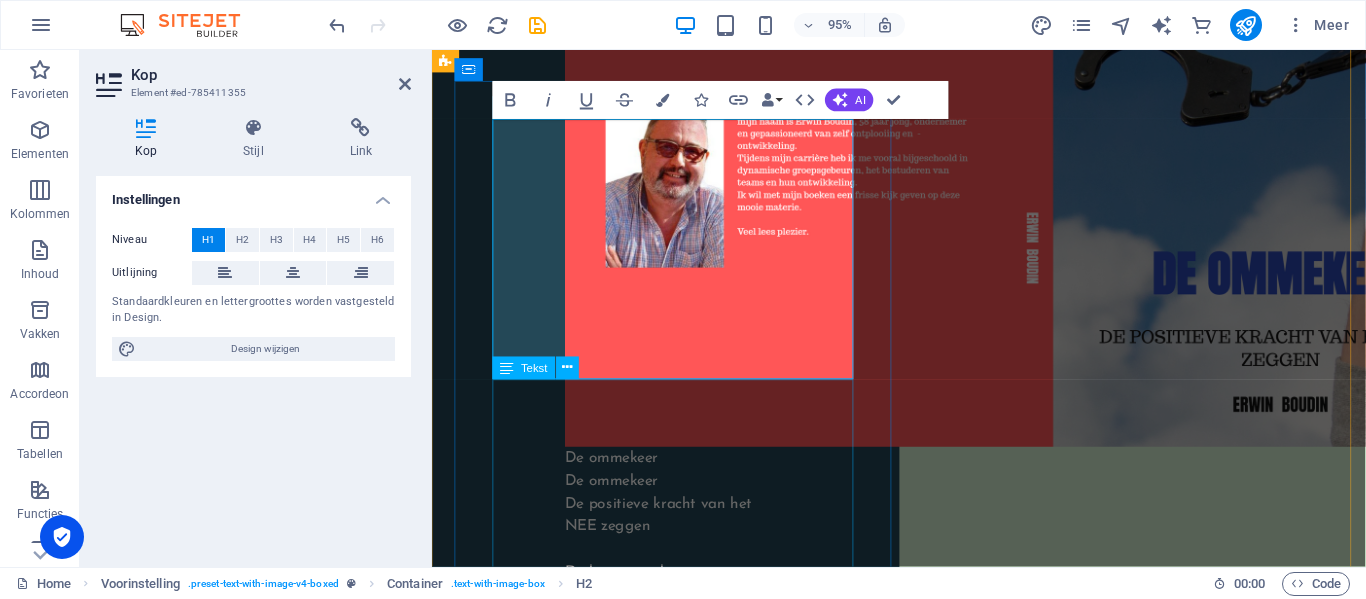 click on "Max (11) is nieuw op school, en dat merkt hij. Klasgenoten ontwijken hem, en de pestkoppen – geleid door de populaire Finn – zorgen dat hij zich kleiner voelt dan ooit. Net wanneer [PERSON_NAME] op het punt staat zichzelf te verliezen in stilte, verschijnt [PERSON_NAME]: een geheimzinnig krijtfiguurtje dat hem meeneemt onder het schoolplein, naar een verborgen wereld vol vergeten verhalen, geheime deuren en magische regels. Terwijl [PERSON_NAME] leert hoe hij met verbeelding en zachtheid kan overleven, begint ook Finn barstjes te vertonen. Is pesten altijd een keuze? Of een roep om gezien te worden? [PERSON_NAME] onder het [PERSON_NAME] is een meeslepend, warm en fantasierijk verhaal over buitenstaanders, moed, en de kracht van onverwachte vriendschappen. [PERSON_NAME] een klein stuk lees" at bounding box center [923, 4185] 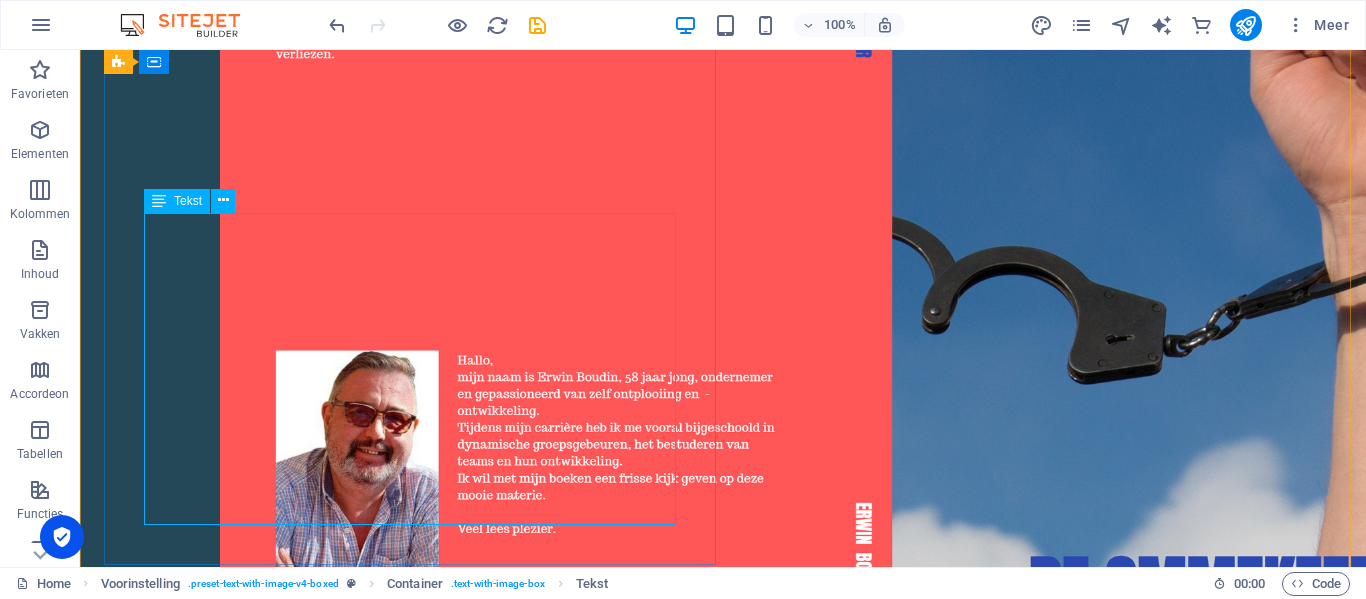 scroll, scrollTop: 3856, scrollLeft: 0, axis: vertical 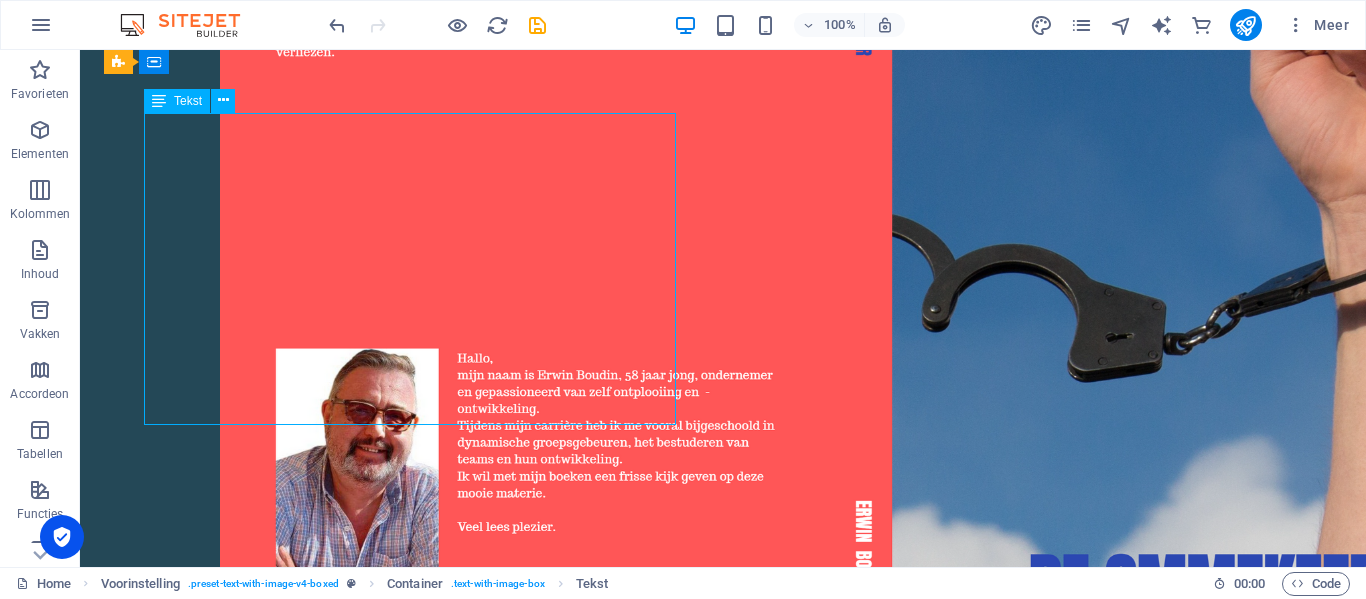 drag, startPoint x: 306, startPoint y: 335, endPoint x: 191, endPoint y: 334, distance: 115.00435 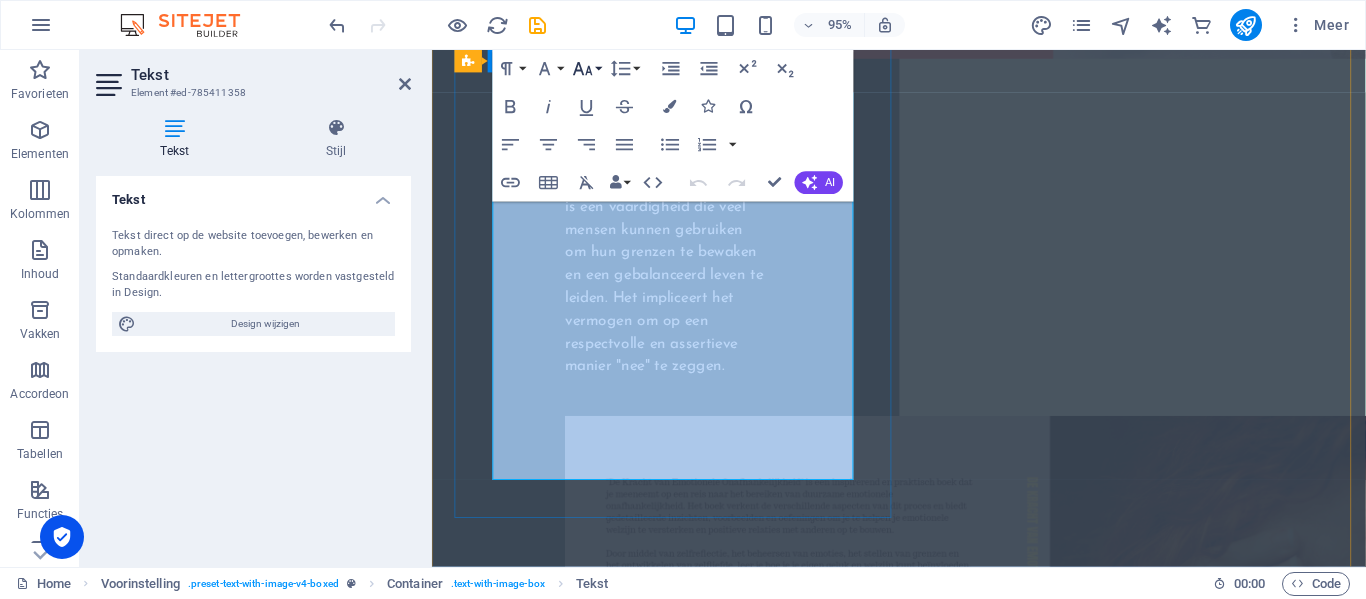 scroll, scrollTop: 4667, scrollLeft: 0, axis: vertical 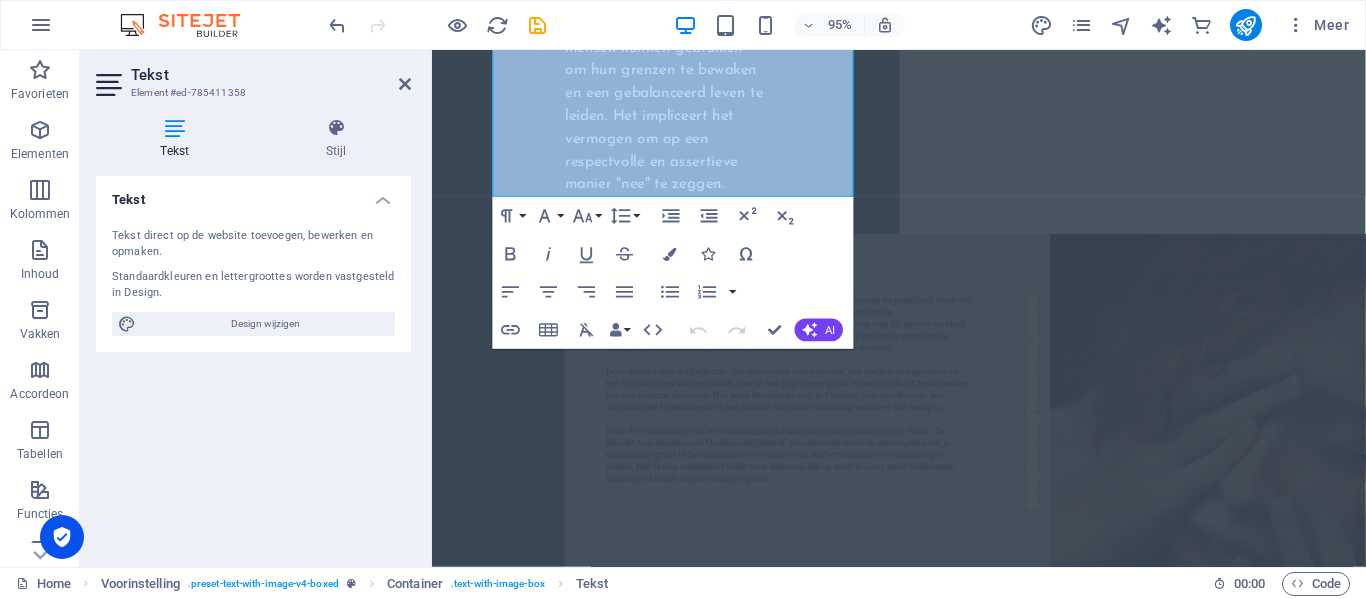 click on "Tekst Tekst direct op de website toevoegen, bewerken en opmaken. Standaardkleuren en lettergroottes worden vastgesteld in Design. Design wijzigen Uitlijning Links uitgelijnd Gecentreerd Rechts uitgelijnd" at bounding box center (253, 363) 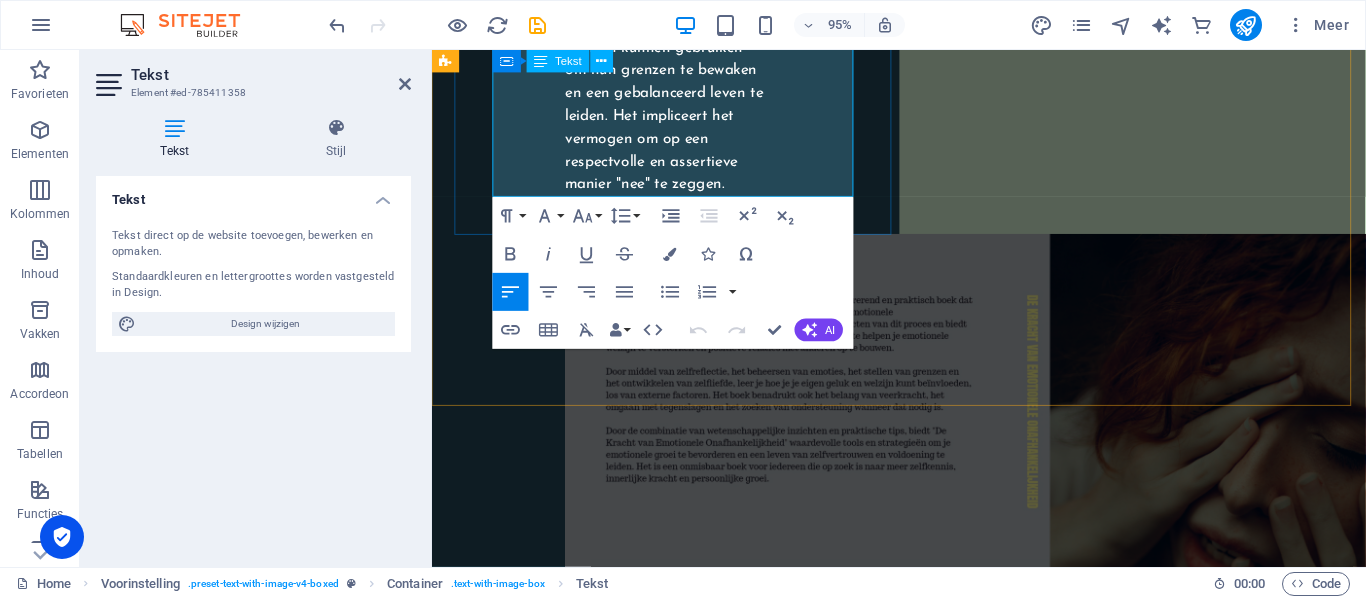 click on "[PERSON_NAME] een klein stuk" at bounding box center [923, 3621] 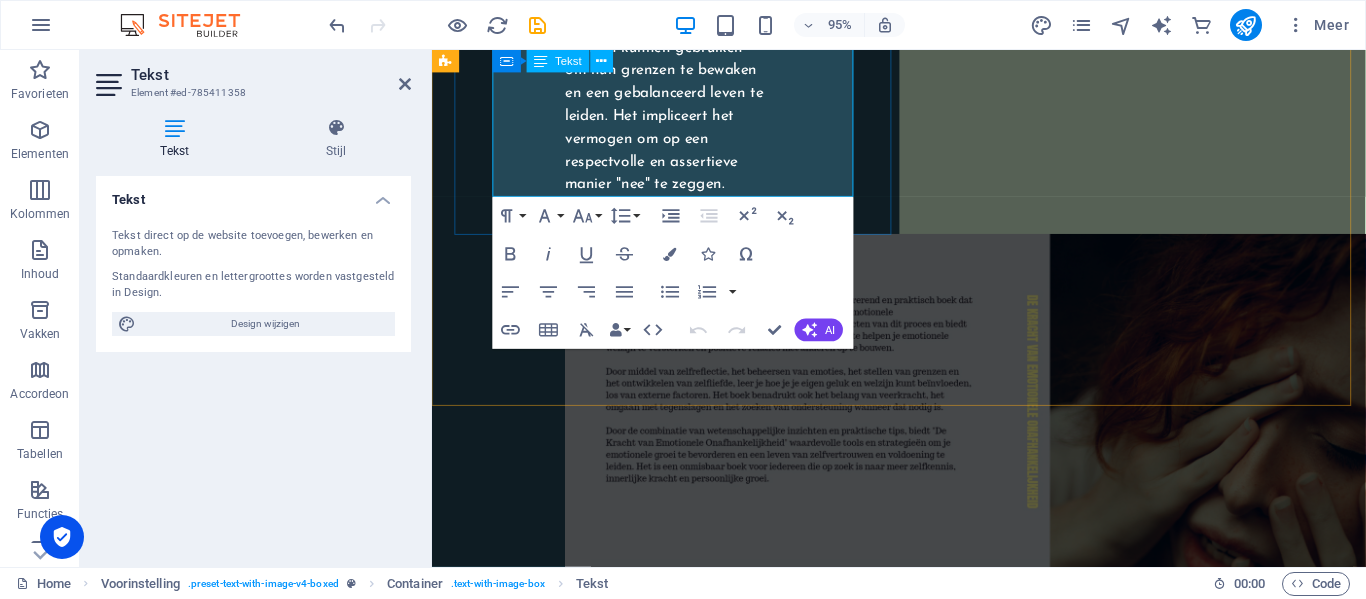 drag, startPoint x: 1061, startPoint y: 160, endPoint x: 540, endPoint y: 117, distance: 522.7715 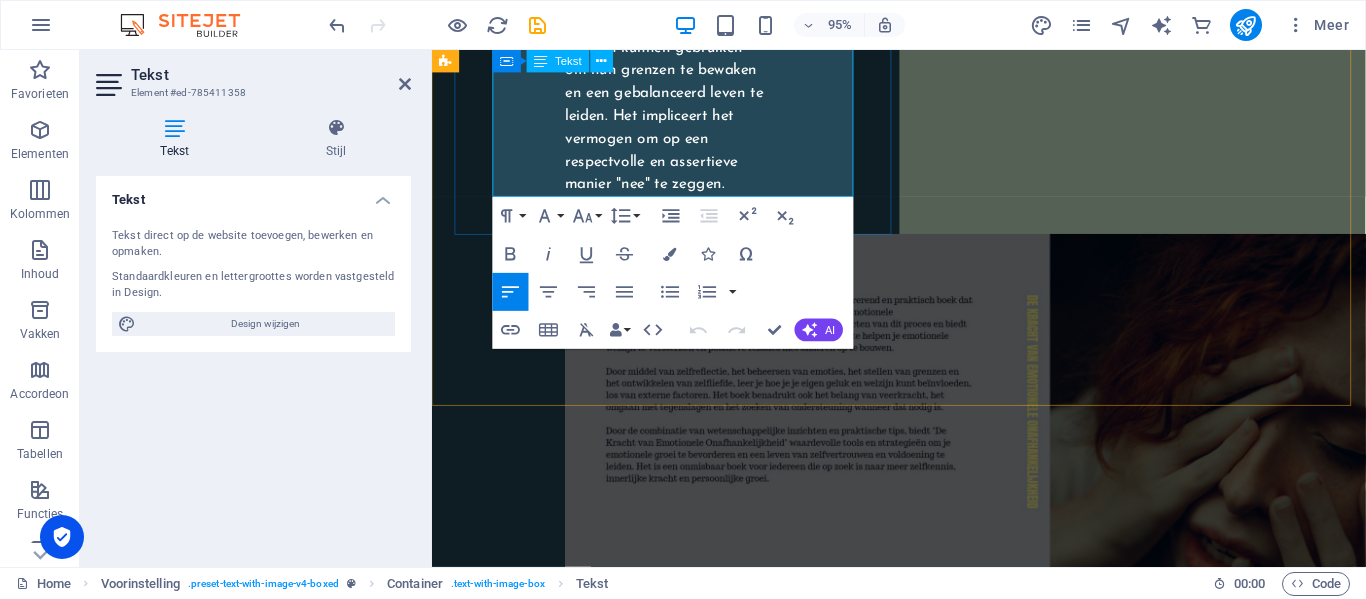 drag, startPoint x: 639, startPoint y: 121, endPoint x: 496, endPoint y: 122, distance: 143.0035 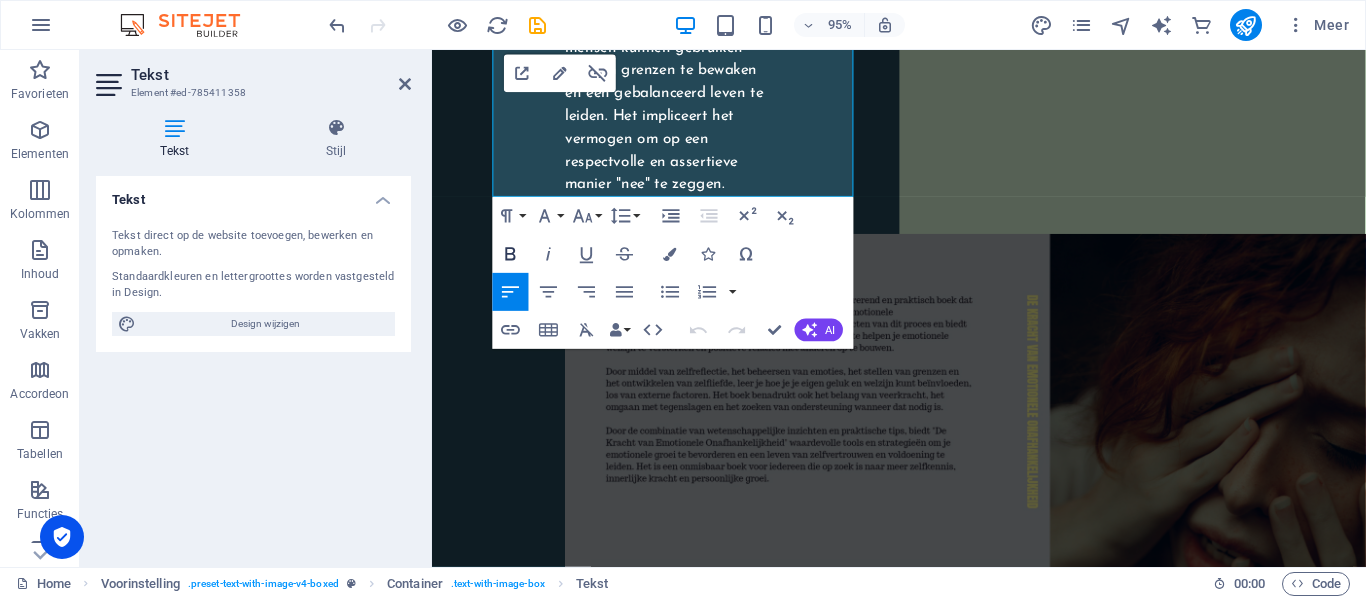 click 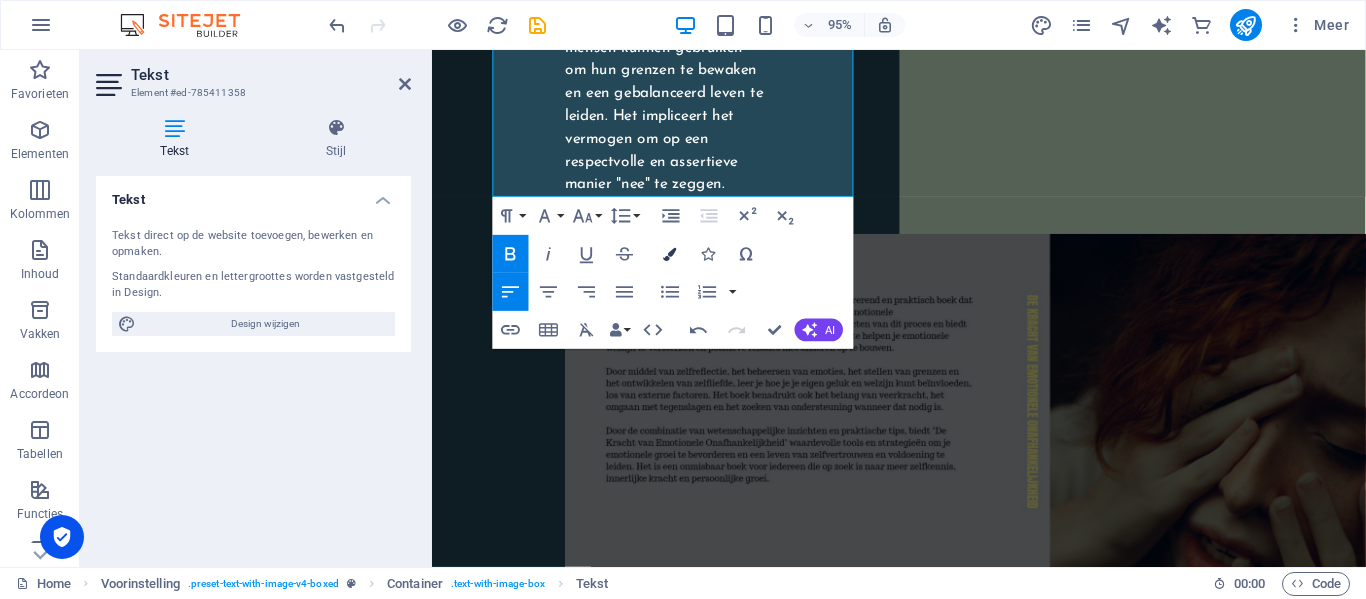 click at bounding box center [670, 253] 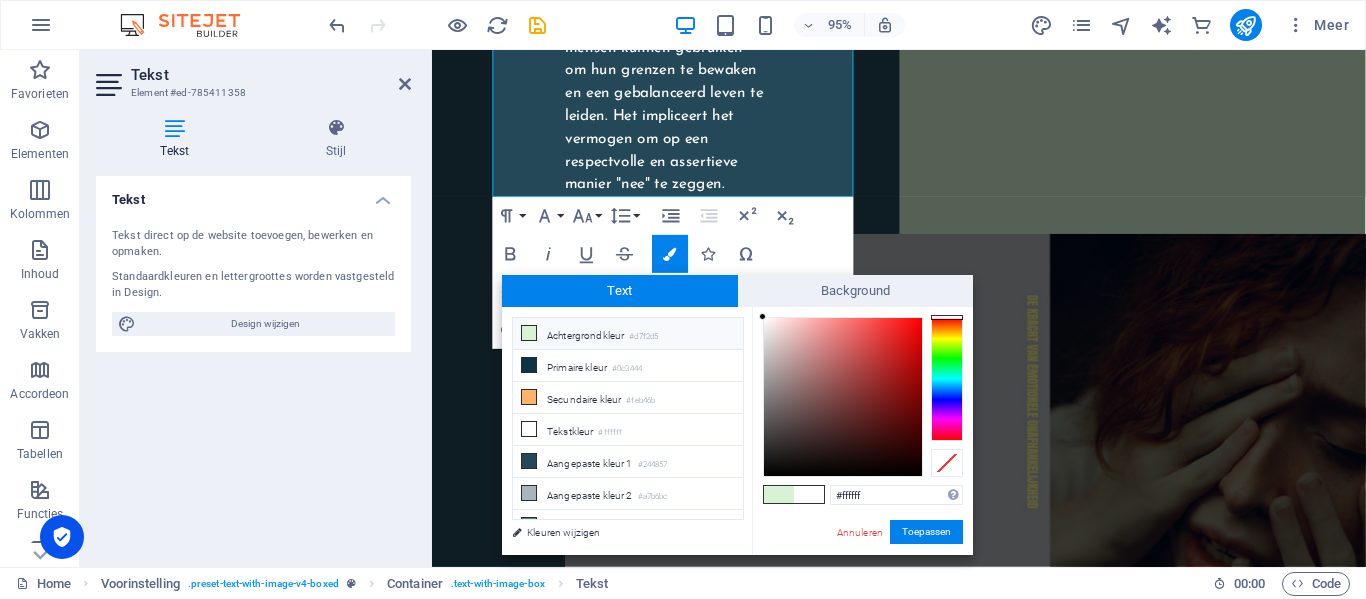 type on "#f20606" 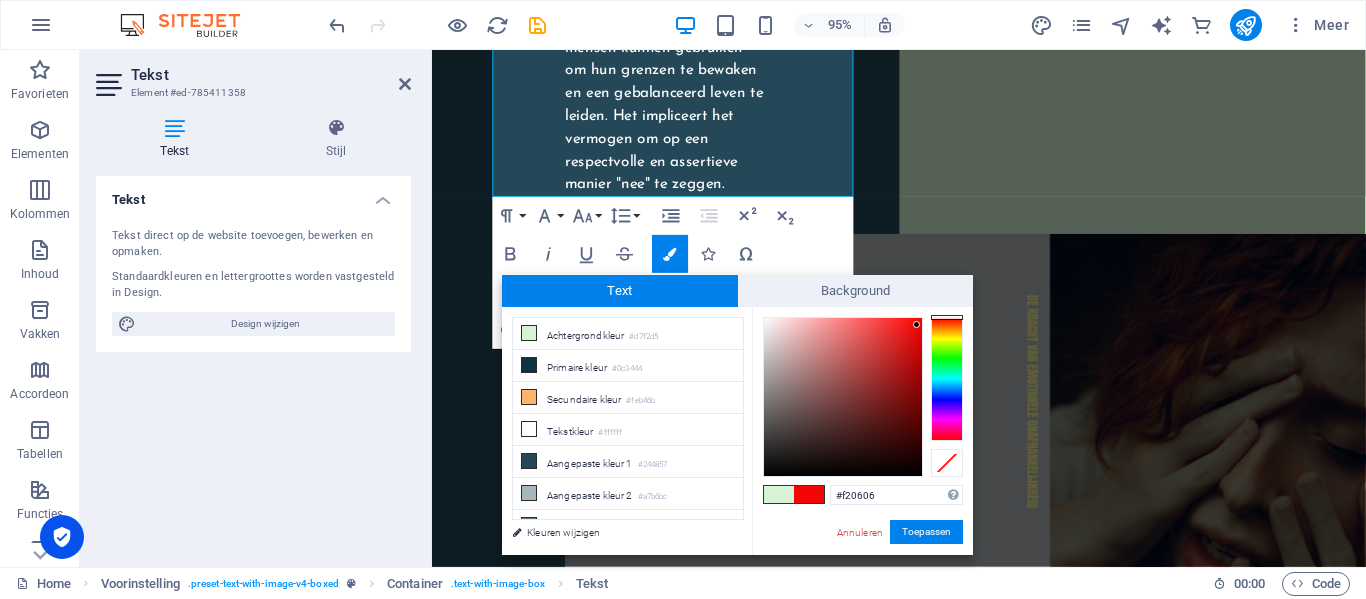 click at bounding box center (843, 397) 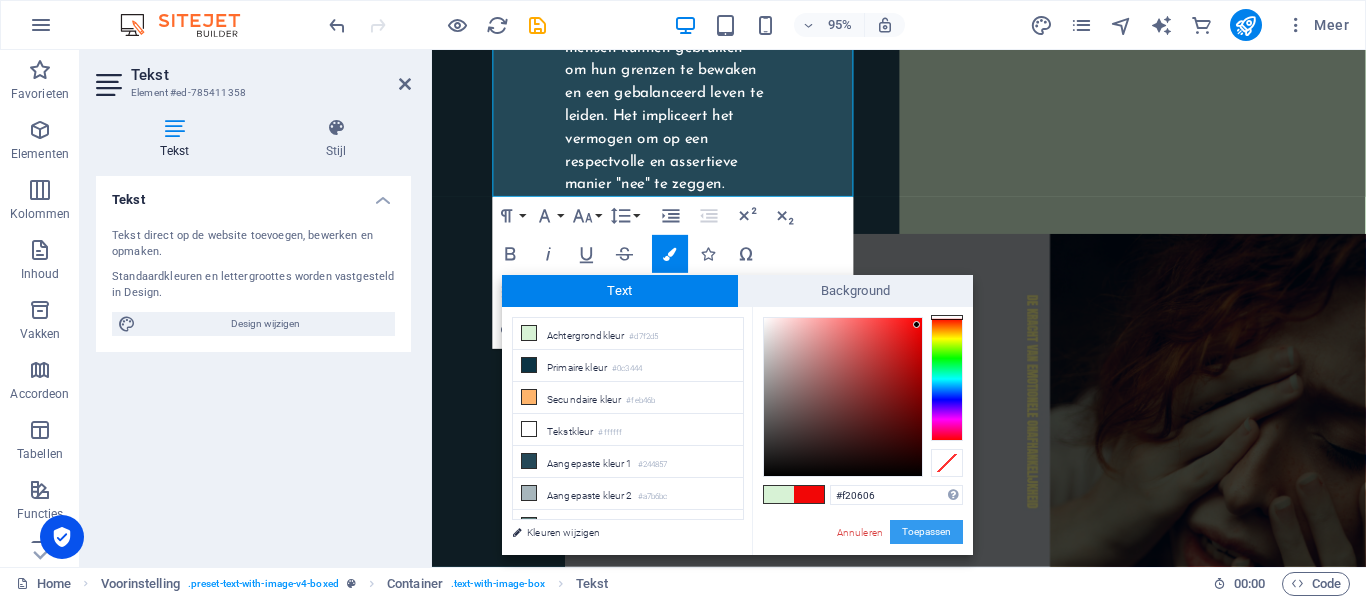 click on "Toepassen" at bounding box center [926, 532] 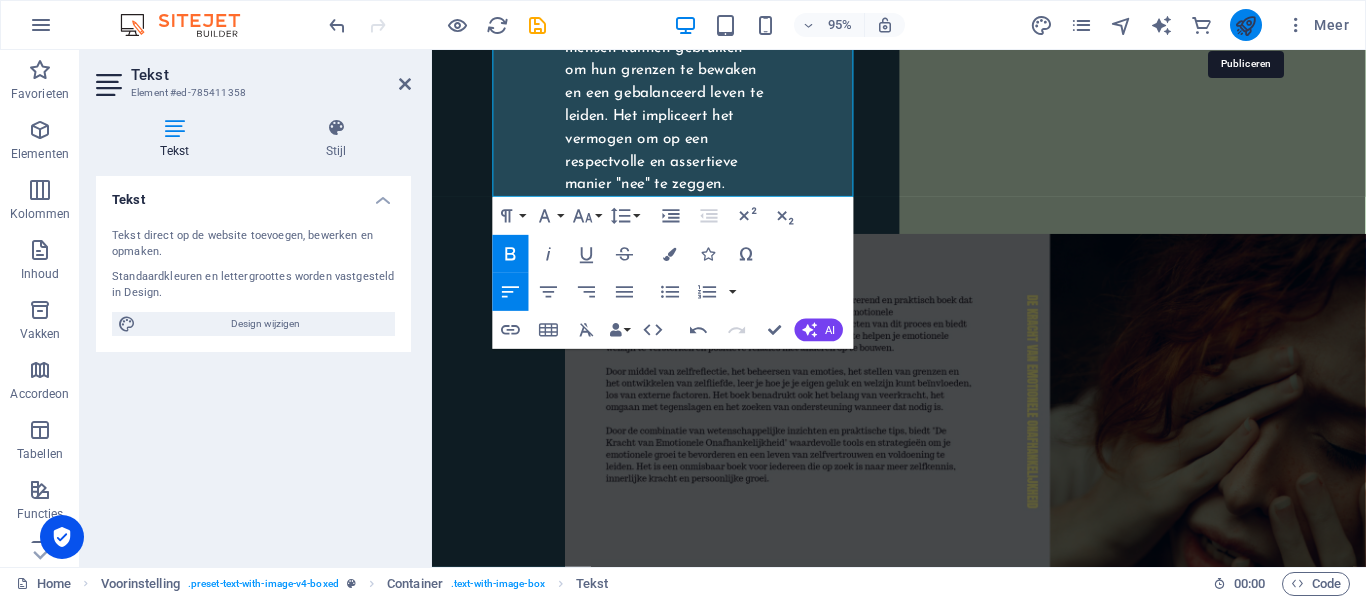 click at bounding box center [1245, 25] 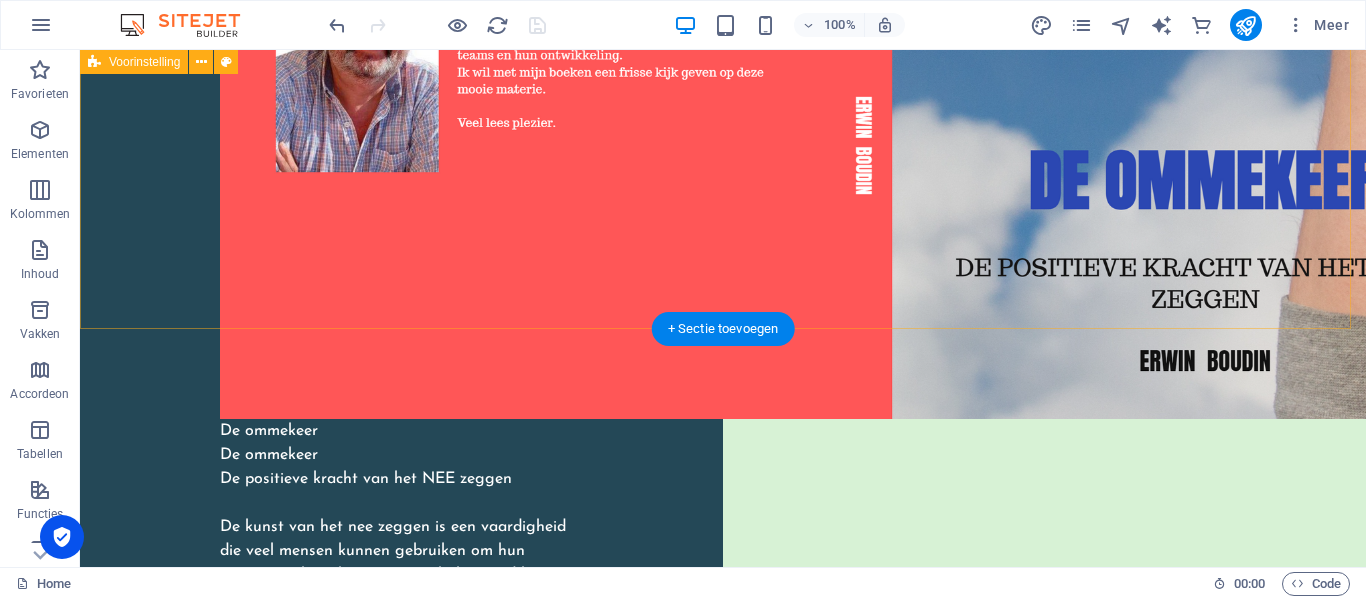 scroll, scrollTop: 4468, scrollLeft: 0, axis: vertical 